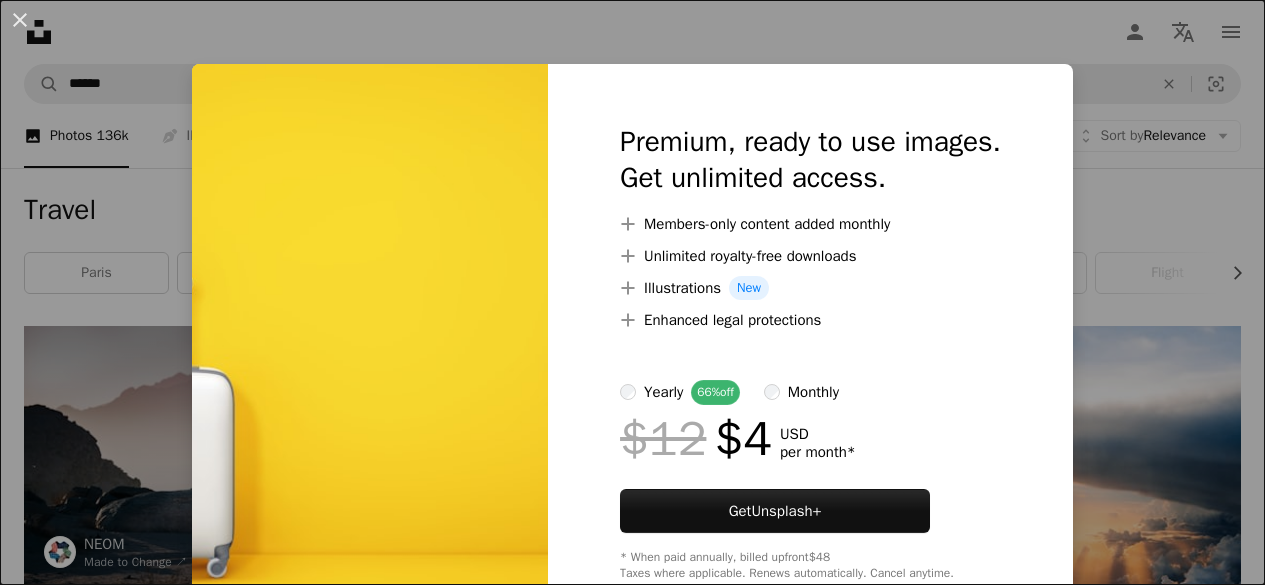 scroll, scrollTop: 6300, scrollLeft: 0, axis: vertical 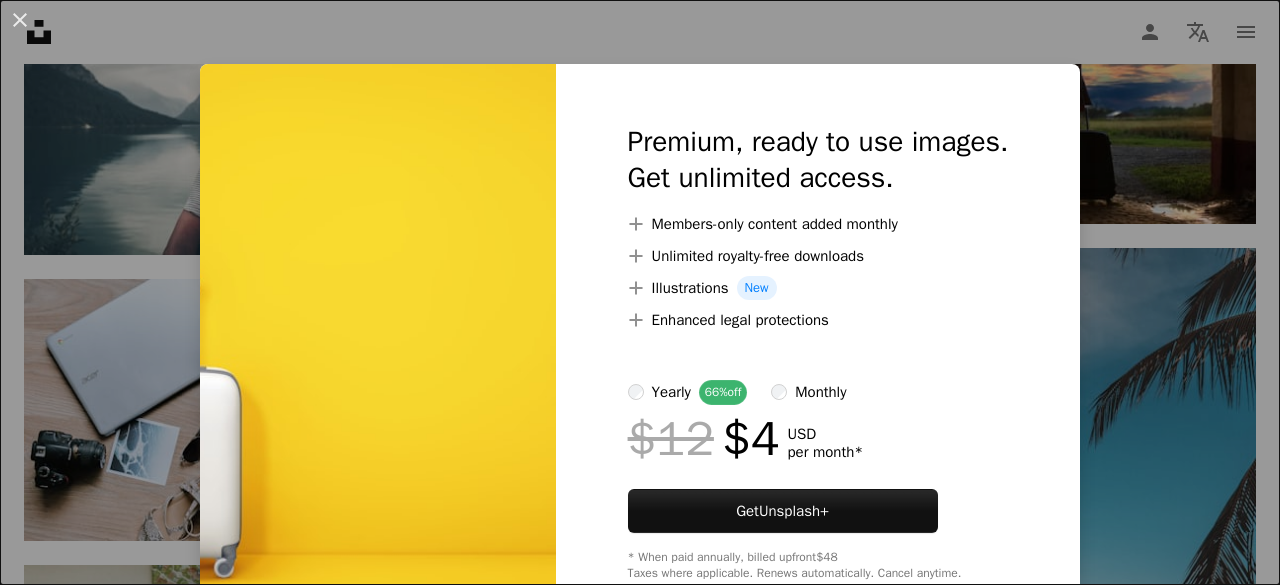 click on "An X shape Premium, ready to use images. Get unlimited access. A plus sign Members-only content added monthly A plus sign Unlimited royalty-free downloads A plus sign Illustrations  New A plus sign Enhanced legal protections yearly 66%  off monthly $12   $4 USD per month * Get  Unsplash+ * When paid annually, billed upfront  $48 Taxes where applicable. Renews automatically. Cancel anytime." at bounding box center [640, 292] 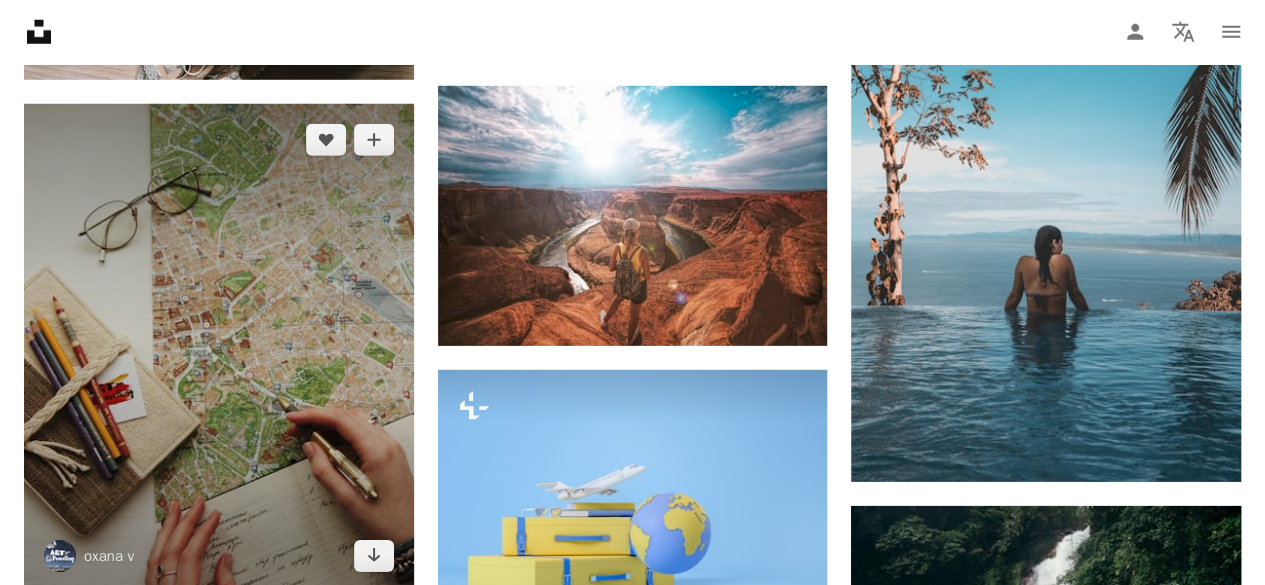 scroll, scrollTop: 6800, scrollLeft: 0, axis: vertical 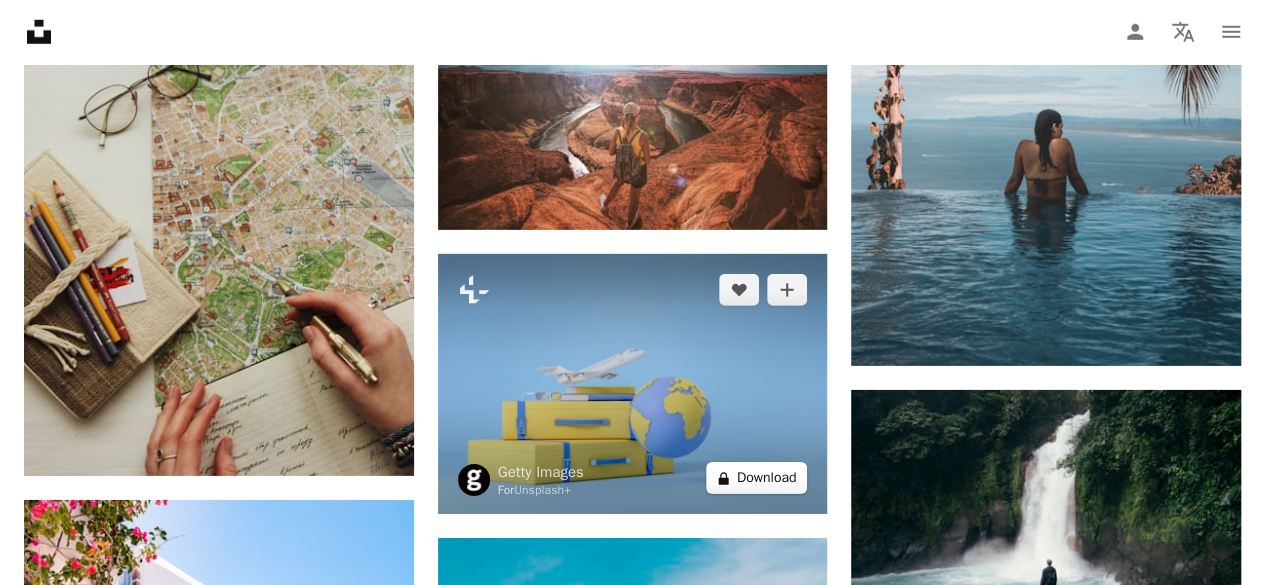 click on "A lock Download" at bounding box center [757, 478] 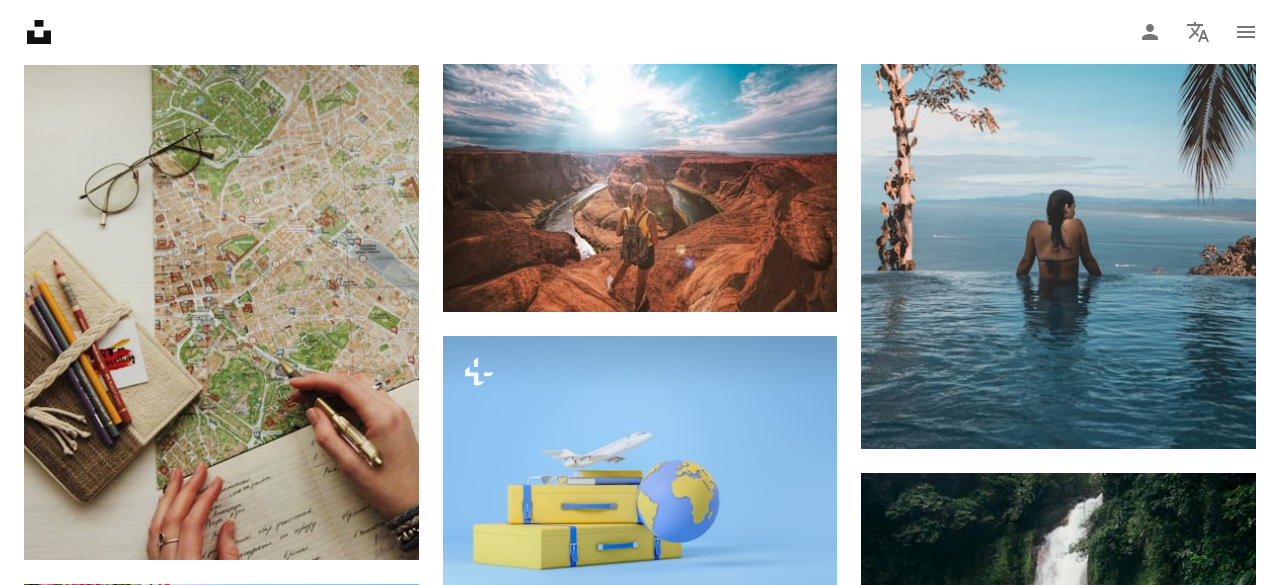click on "An X shape Premium, ready to use images. Get unlimited access. A plus sign Members-only content added monthly A plus sign Unlimited royalty-free downloads A plus sign Illustrations  New A plus sign Enhanced legal protections yearly 66%  off monthly $12   $4 USD per month * Get  Unsplash+ * When paid annually, billed upfront  $48 Taxes where applicable. Renews automatically. Cancel anytime." at bounding box center [640, 5153] 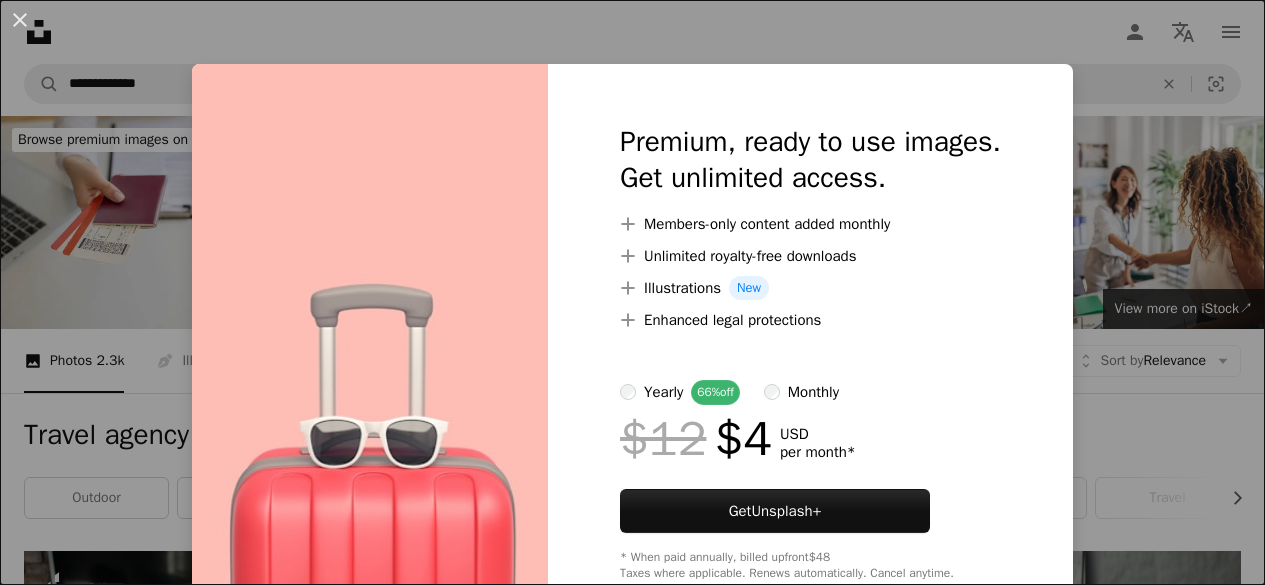 scroll, scrollTop: 14814, scrollLeft: 0, axis: vertical 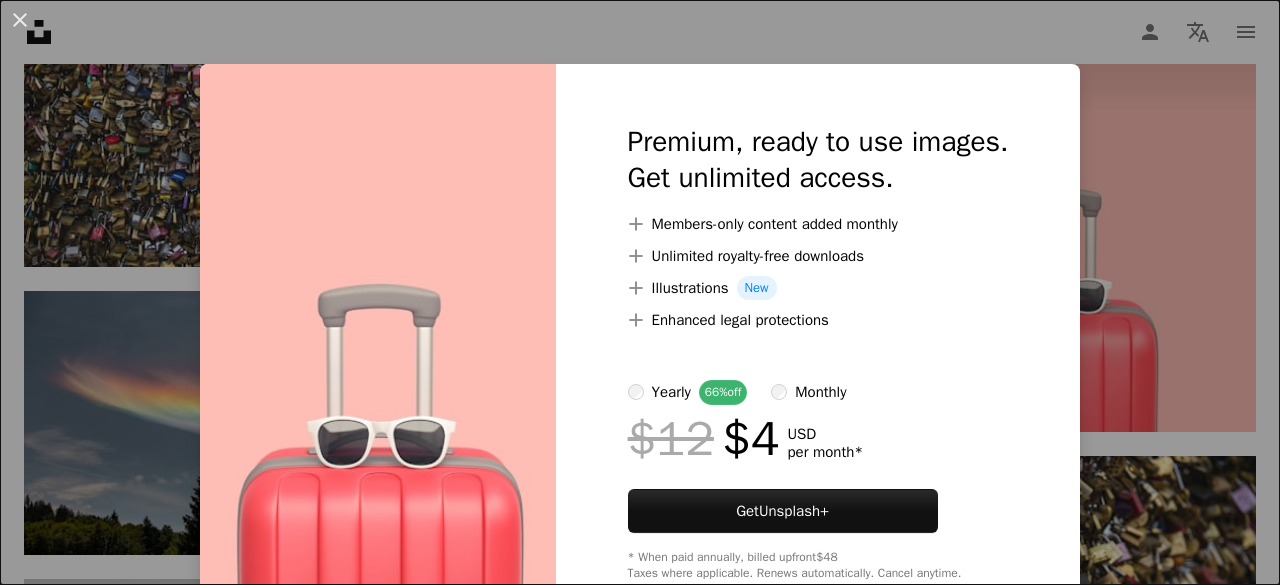 click on "An X shape Premium, ready to use images. Get unlimited access. A plus sign Members-only content added monthly A plus sign Unlimited royalty-free downloads A plus sign Illustrations  New A plus sign Enhanced legal protections yearly 66%  off monthly $12   $4 USD per month * Get  Unsplash+ * When paid annually, billed upfront  $48 Taxes where applicable. Renews automatically. Cancel anytime." at bounding box center (640, 292) 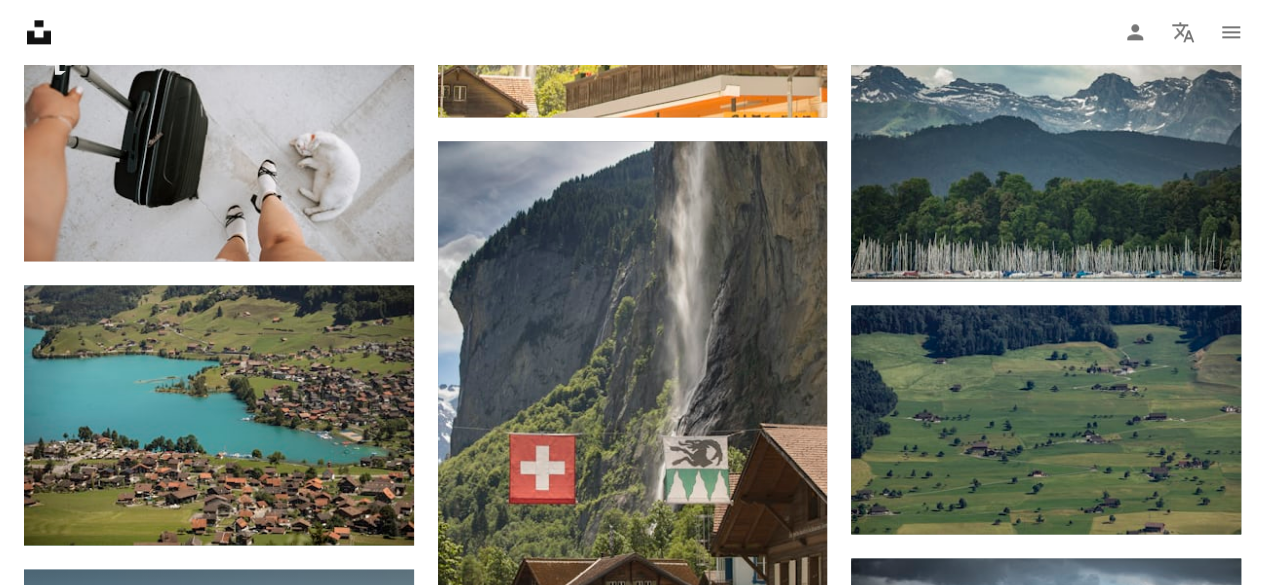 scroll, scrollTop: 13014, scrollLeft: 0, axis: vertical 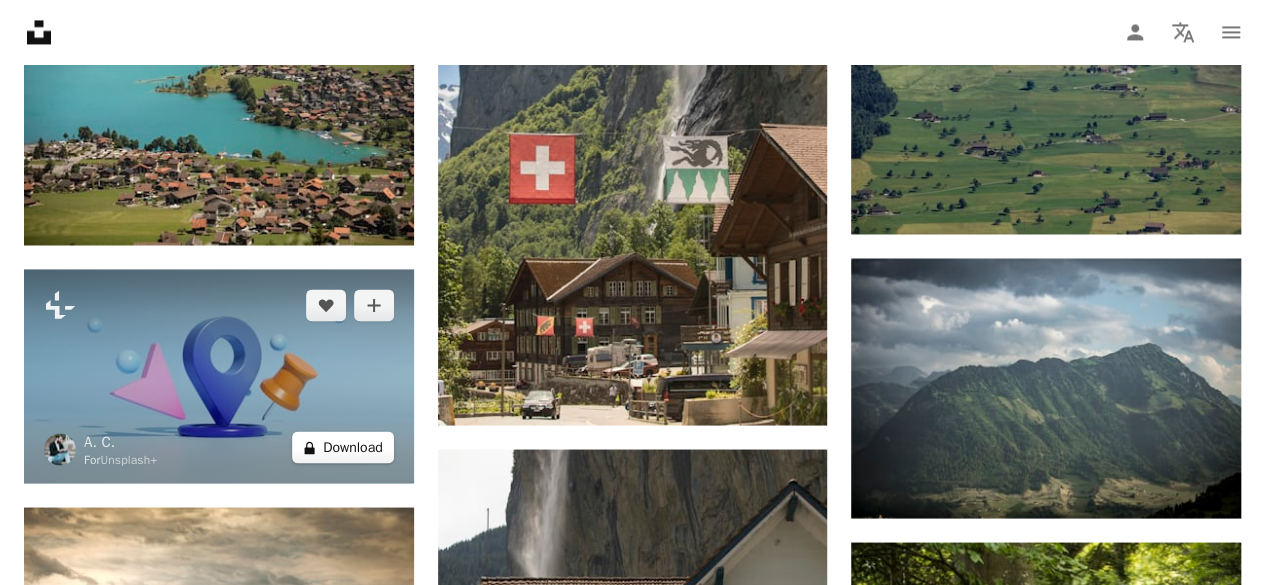 click on "A lock Download" at bounding box center [343, 447] 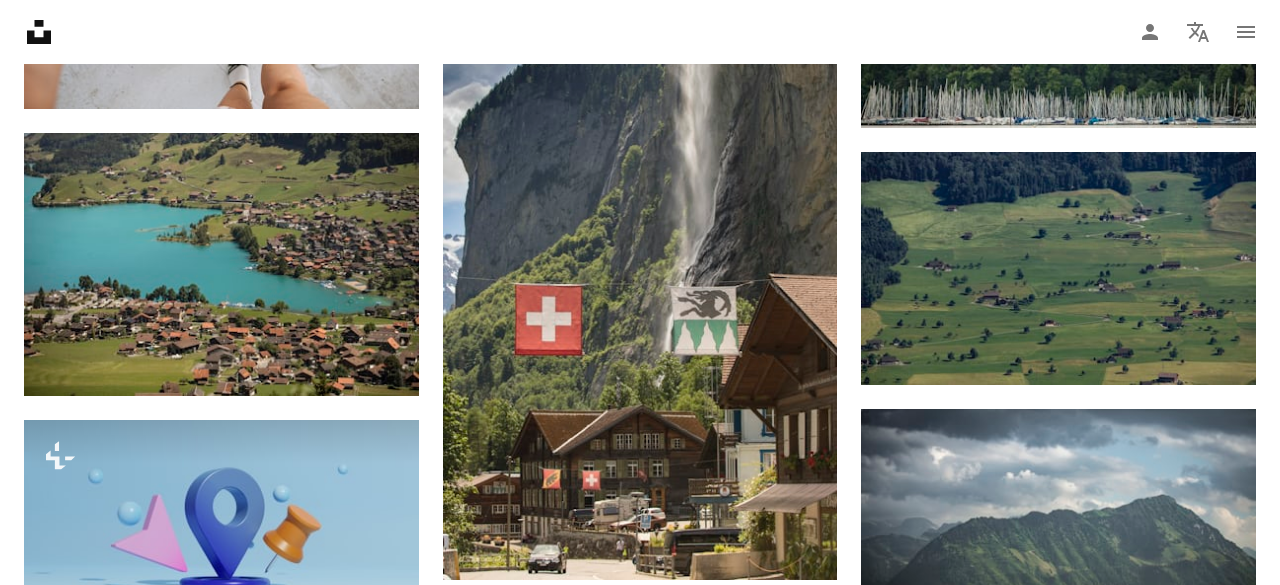 click on "An X shape Premium, ready to use images. Get unlimited access. A plus sign Members-only content added monthly A plus sign Unlimited royalty-free downloads A plus sign Illustrations  New A plus sign Enhanced legal protections yearly 66%  off monthly $12   $4 USD per month * Get  Unsplash+ * When paid annually, billed upfront  $48 Taxes where applicable. Renews automatically. Cancel anytime." at bounding box center (640, 7108) 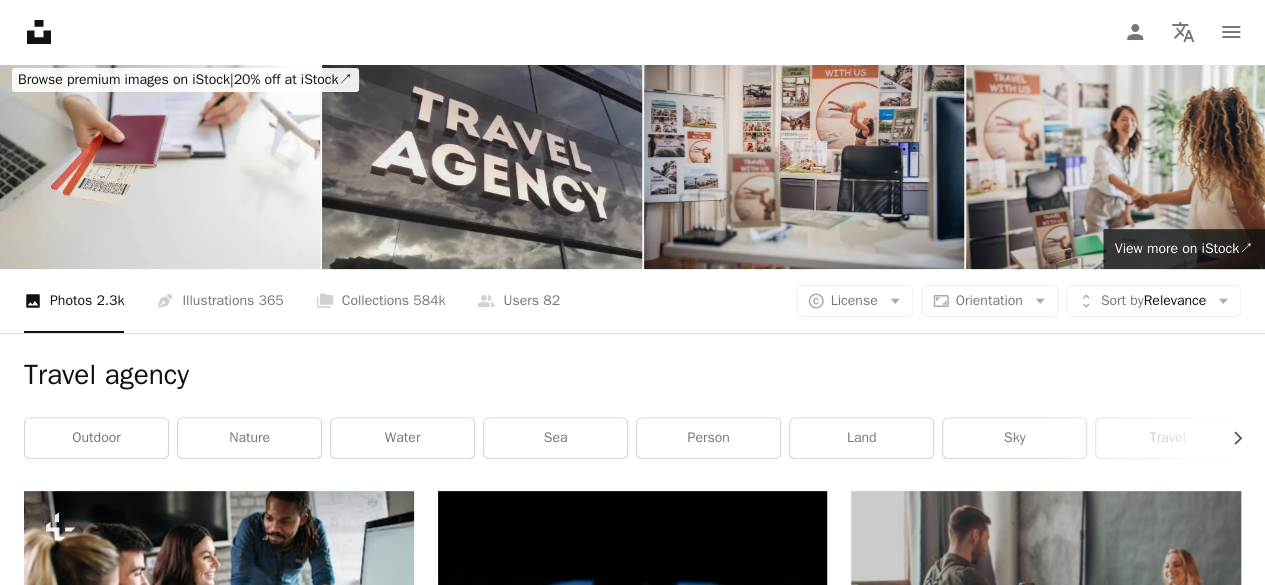 scroll, scrollTop: 0, scrollLeft: 0, axis: both 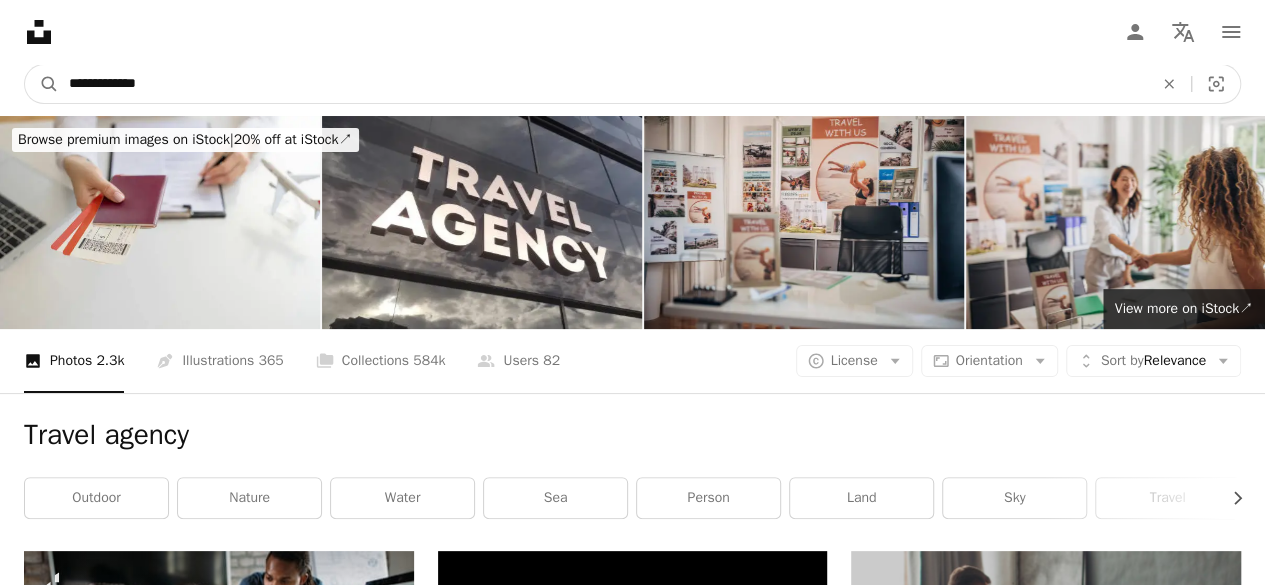 click on "**********" at bounding box center (603, 84) 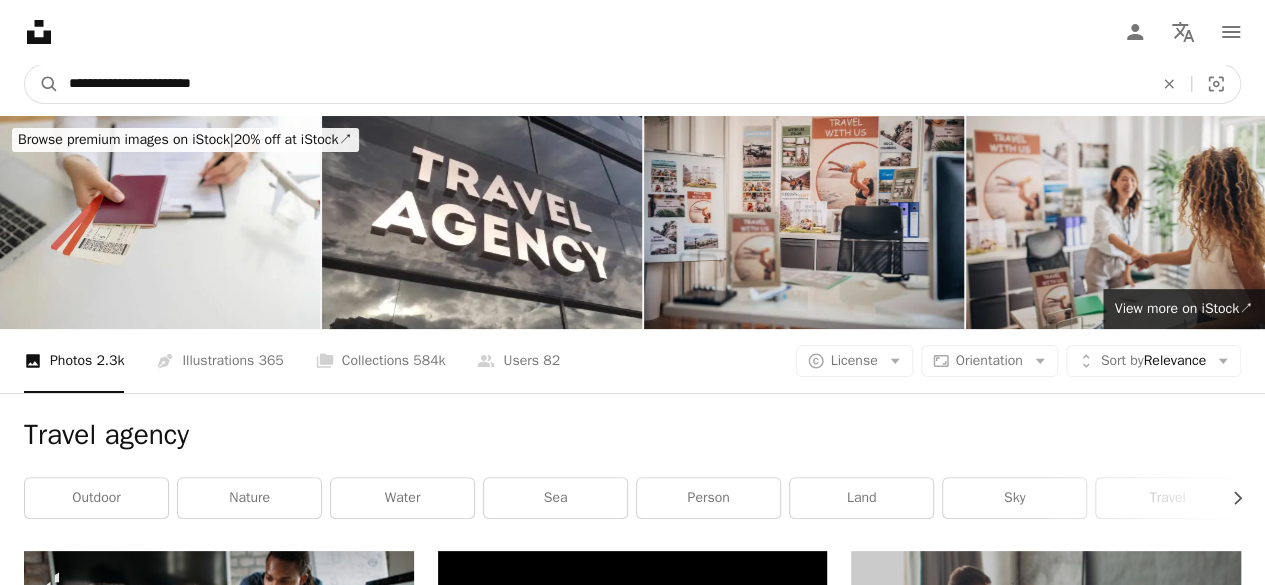 type on "**********" 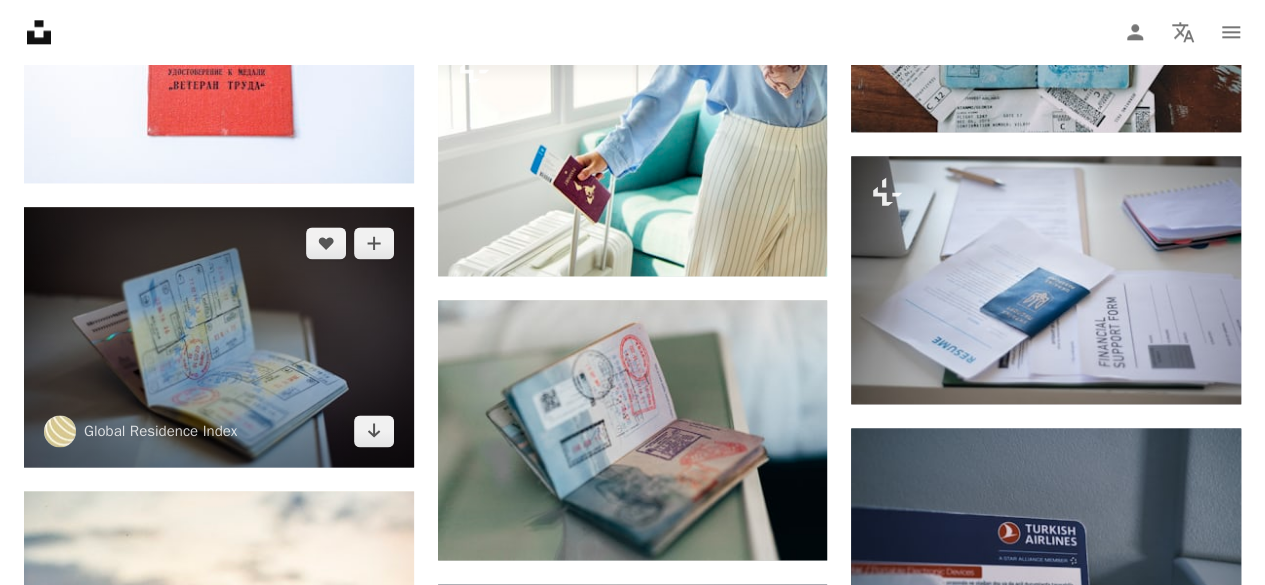 scroll, scrollTop: 1300, scrollLeft: 0, axis: vertical 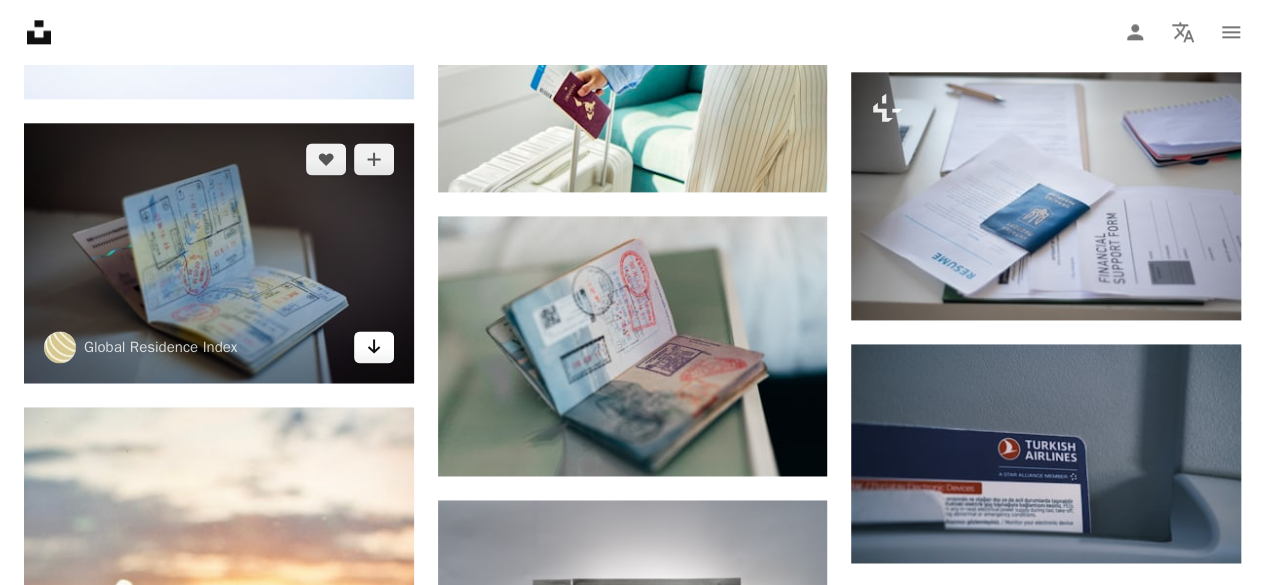 click on "Arrow pointing down" 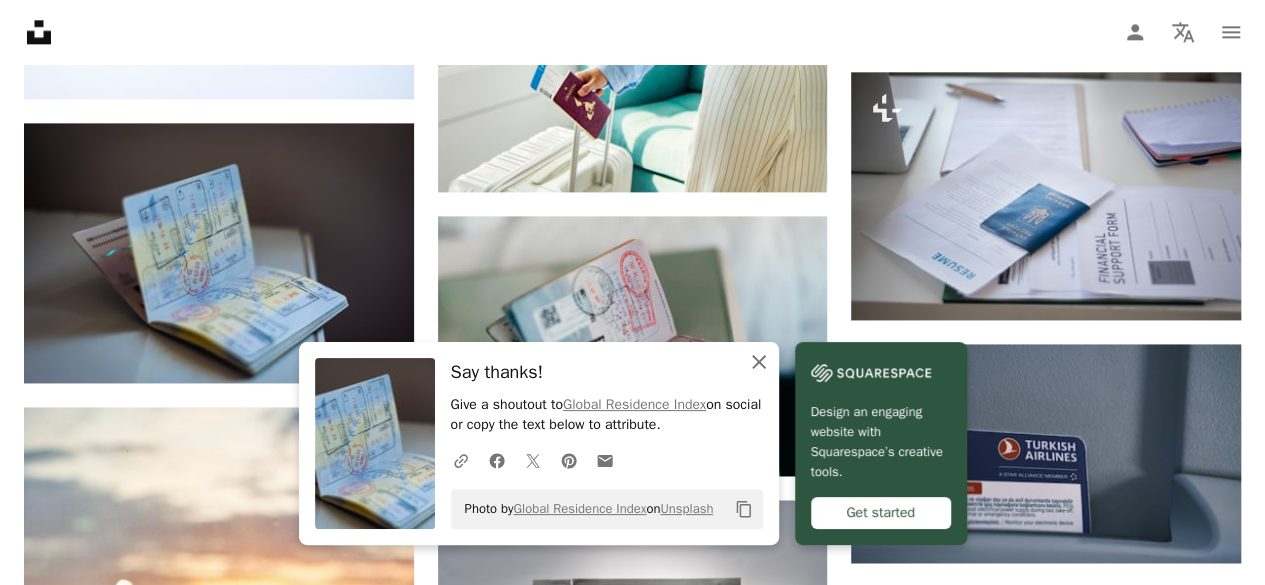 click 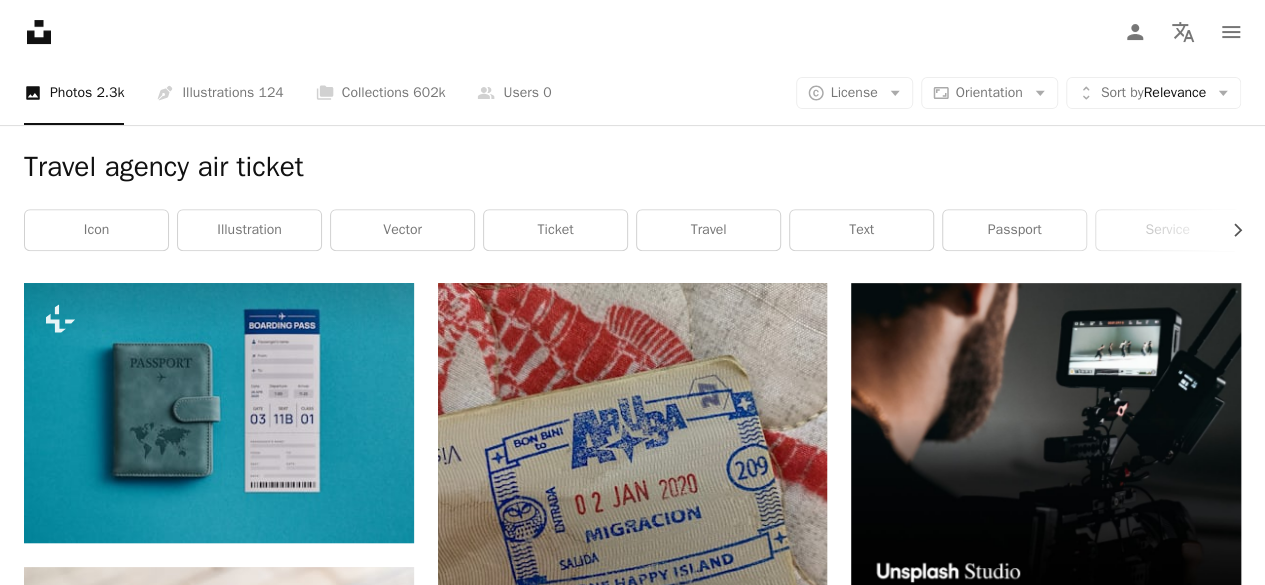 scroll, scrollTop: 0, scrollLeft: 0, axis: both 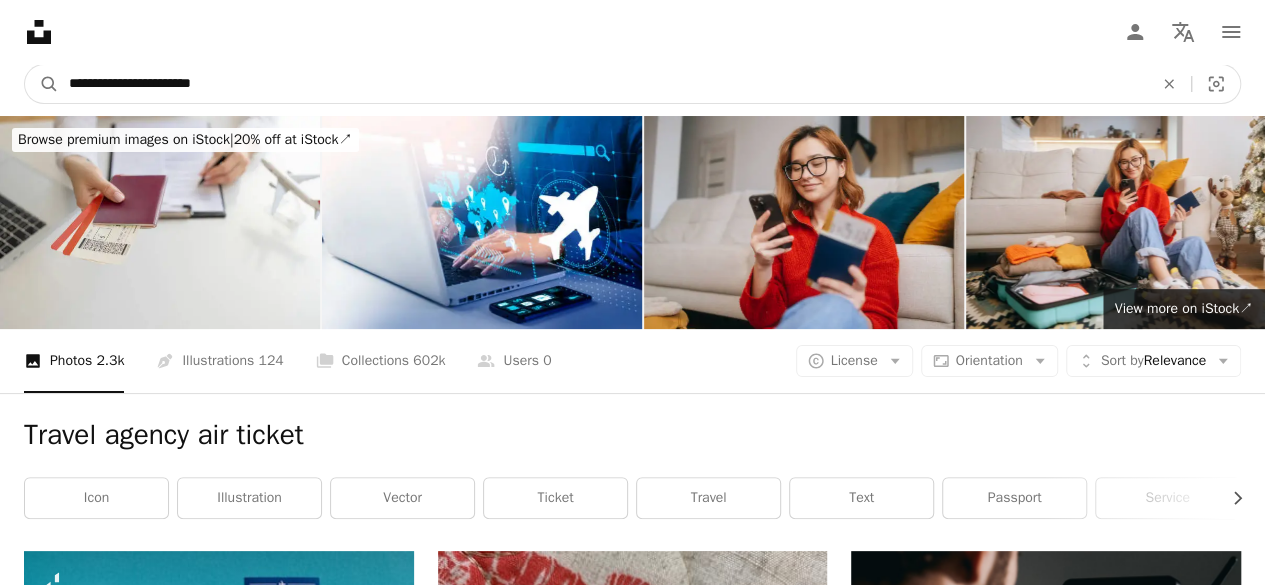 click on "**********" at bounding box center [603, 84] 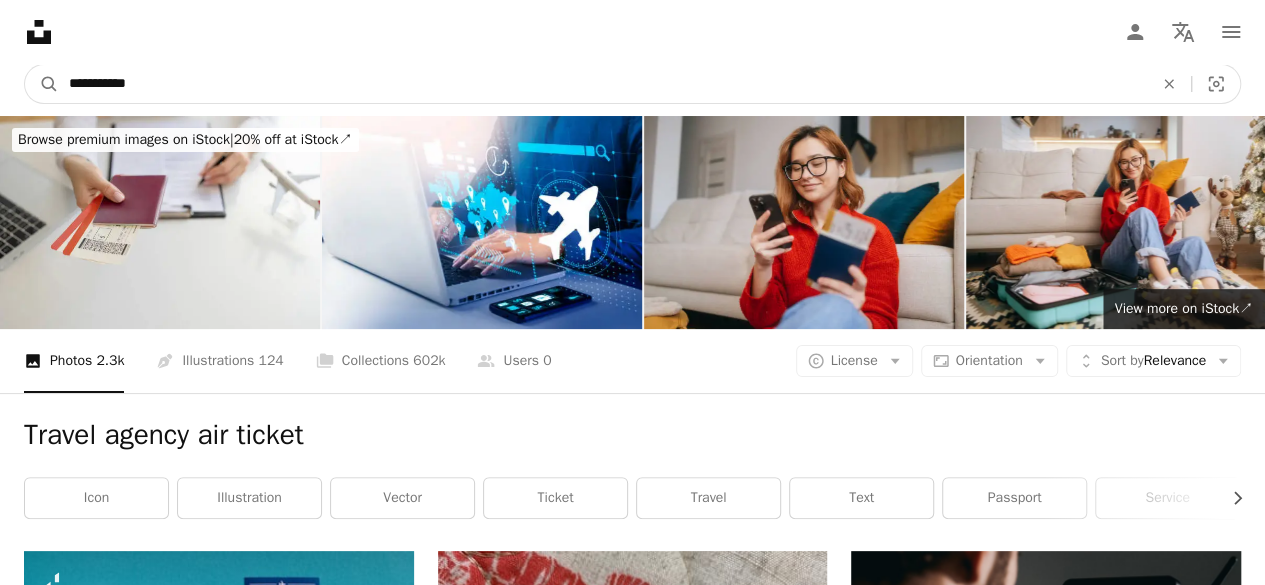 type on "**********" 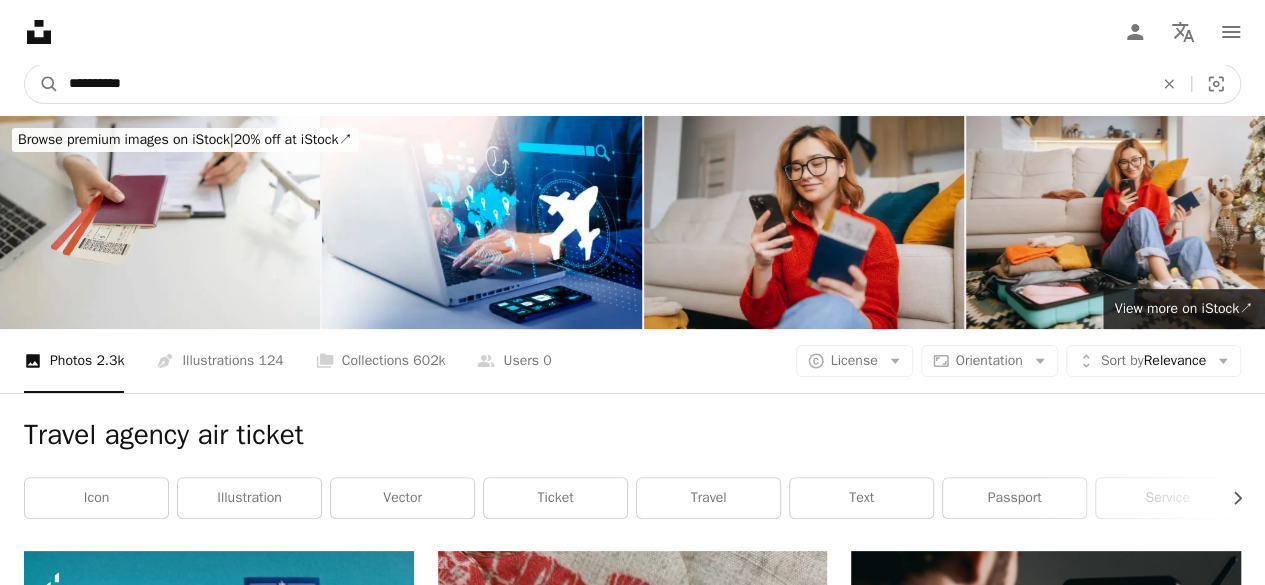 click on "A magnifying glass" at bounding box center (42, 84) 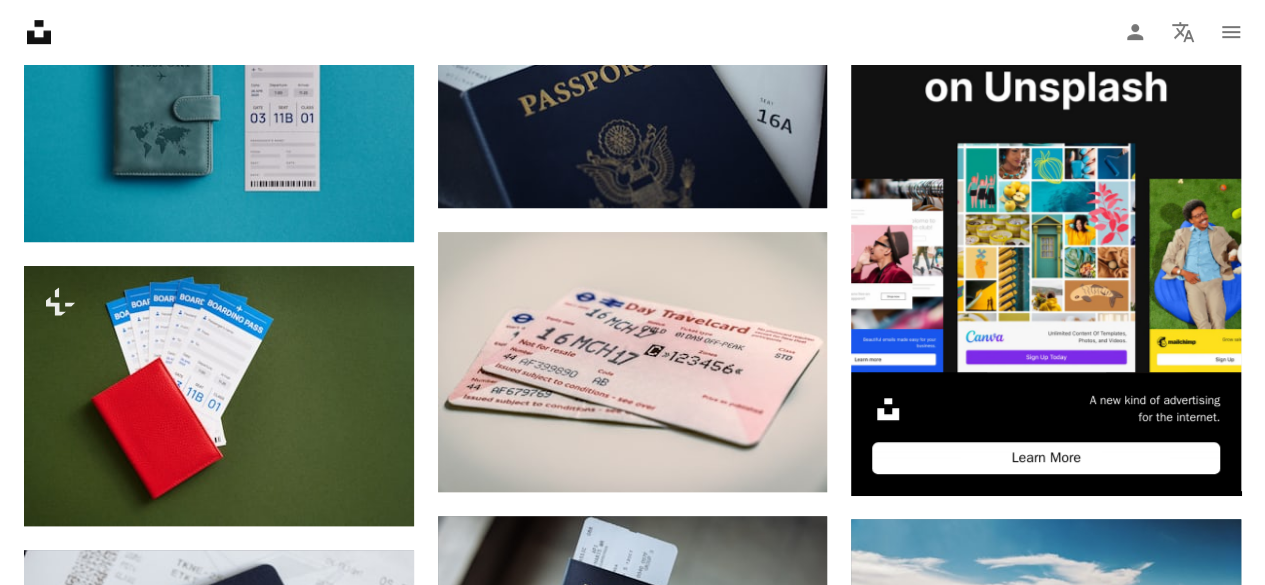 scroll, scrollTop: 600, scrollLeft: 0, axis: vertical 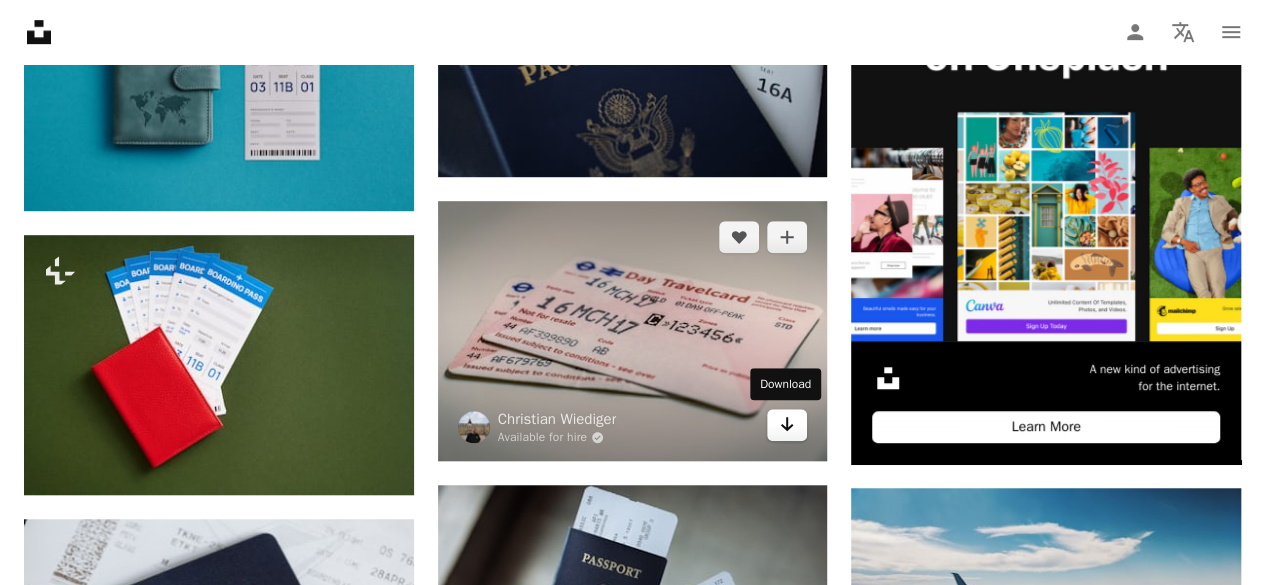 click on "Arrow pointing down" 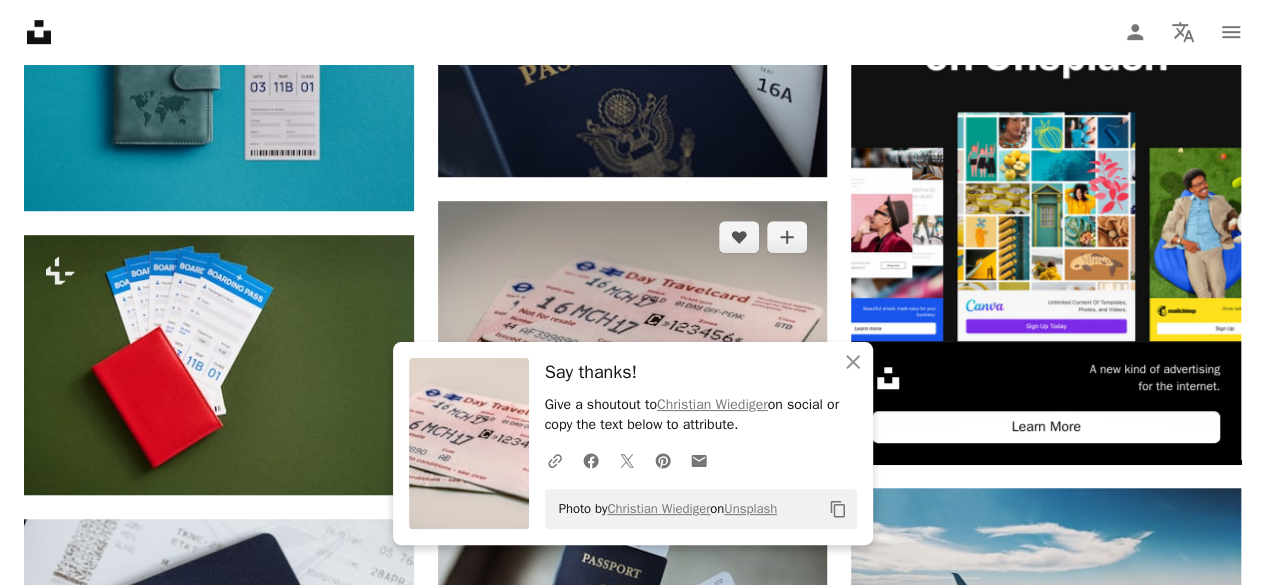 scroll, scrollTop: 700, scrollLeft: 0, axis: vertical 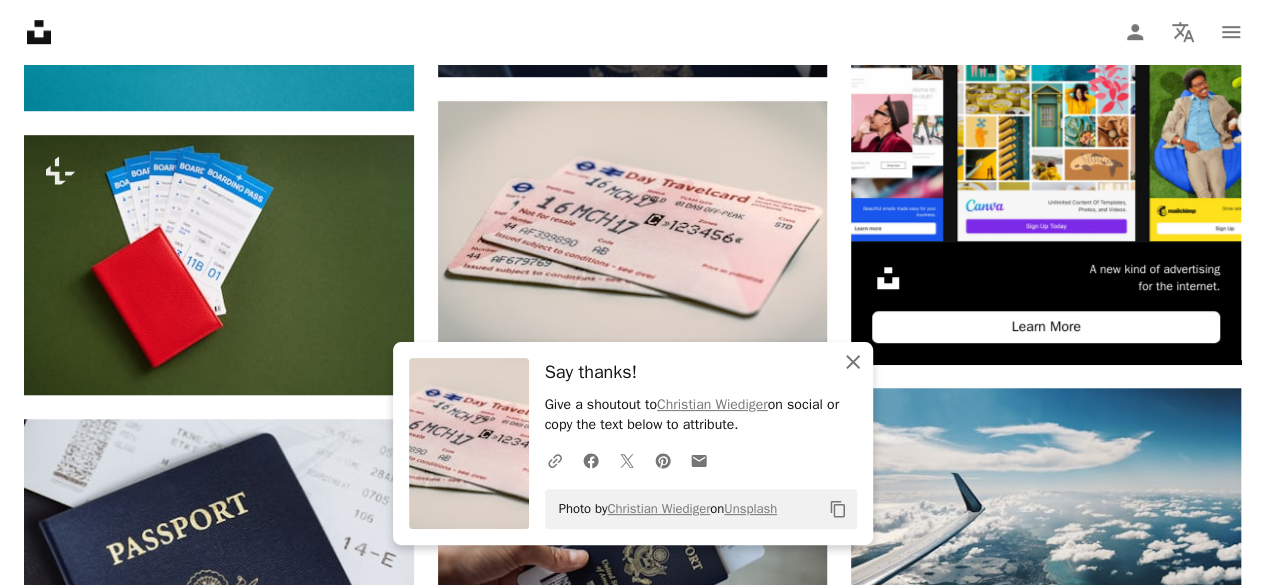 click on "An X shape Close" at bounding box center [853, 362] 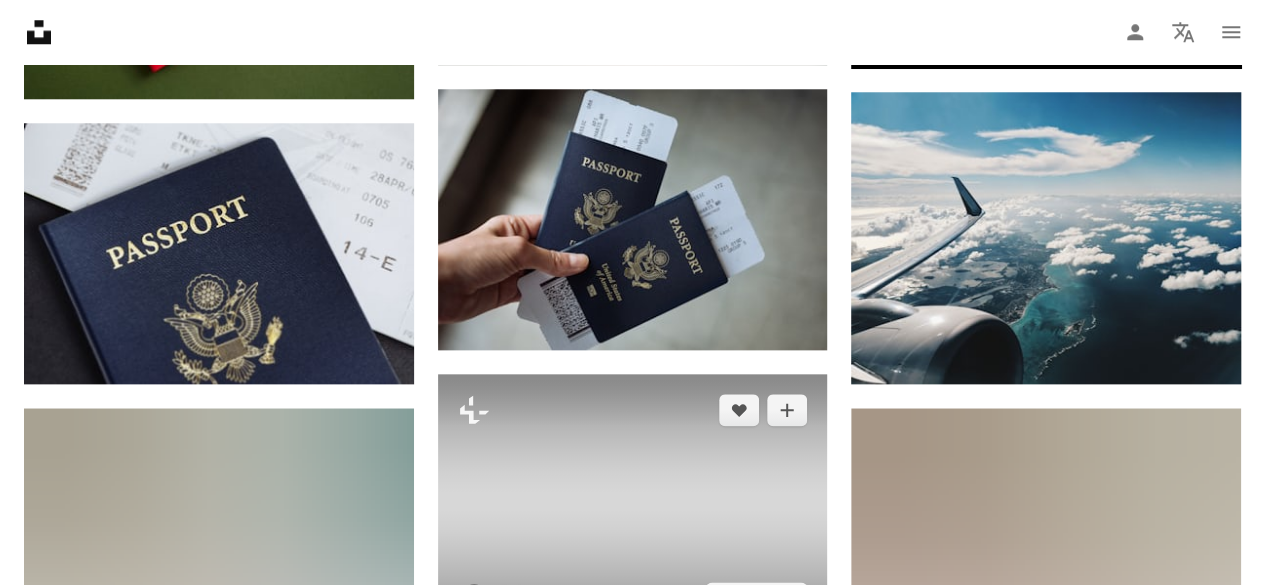 scroll, scrollTop: 1000, scrollLeft: 0, axis: vertical 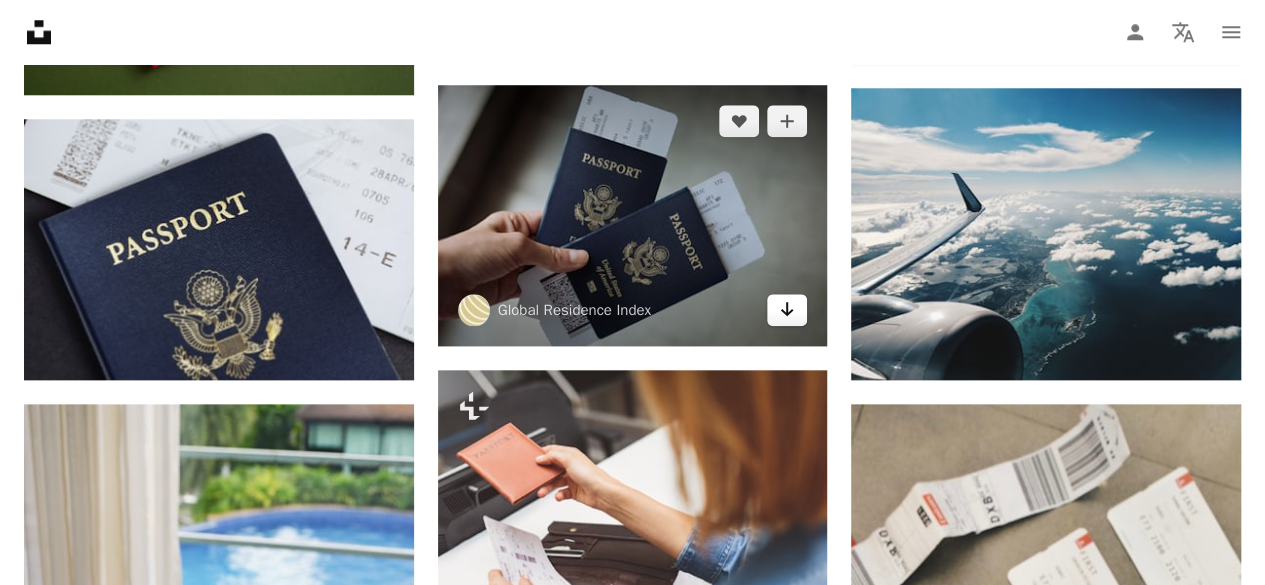 click on "Arrow pointing down" 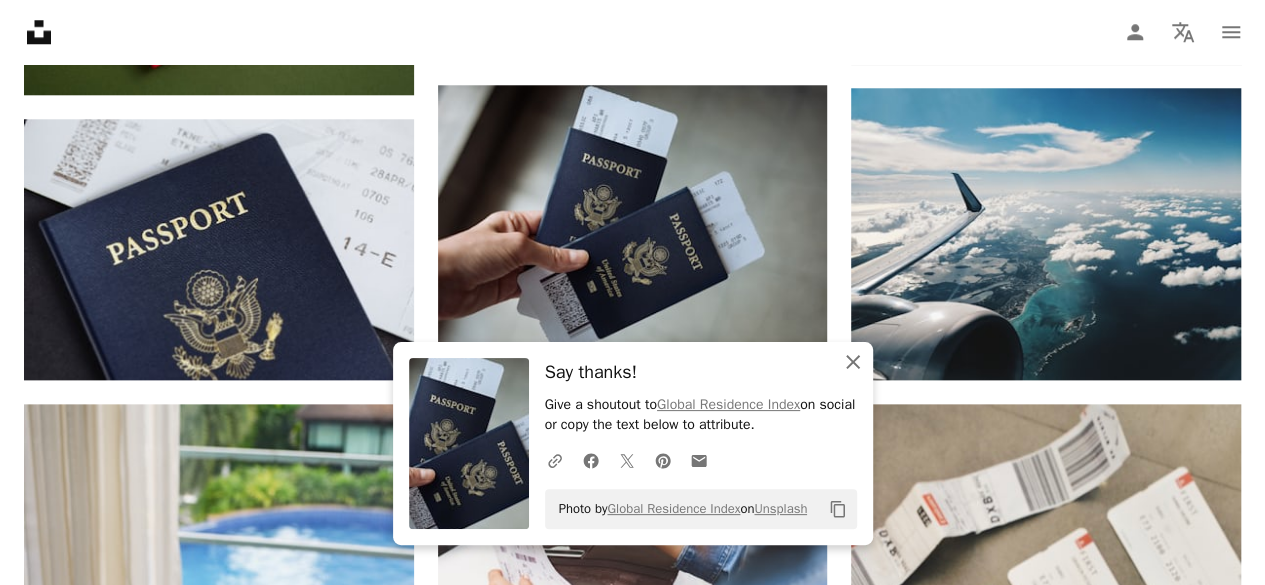 click on "An X shape Close" at bounding box center [853, 362] 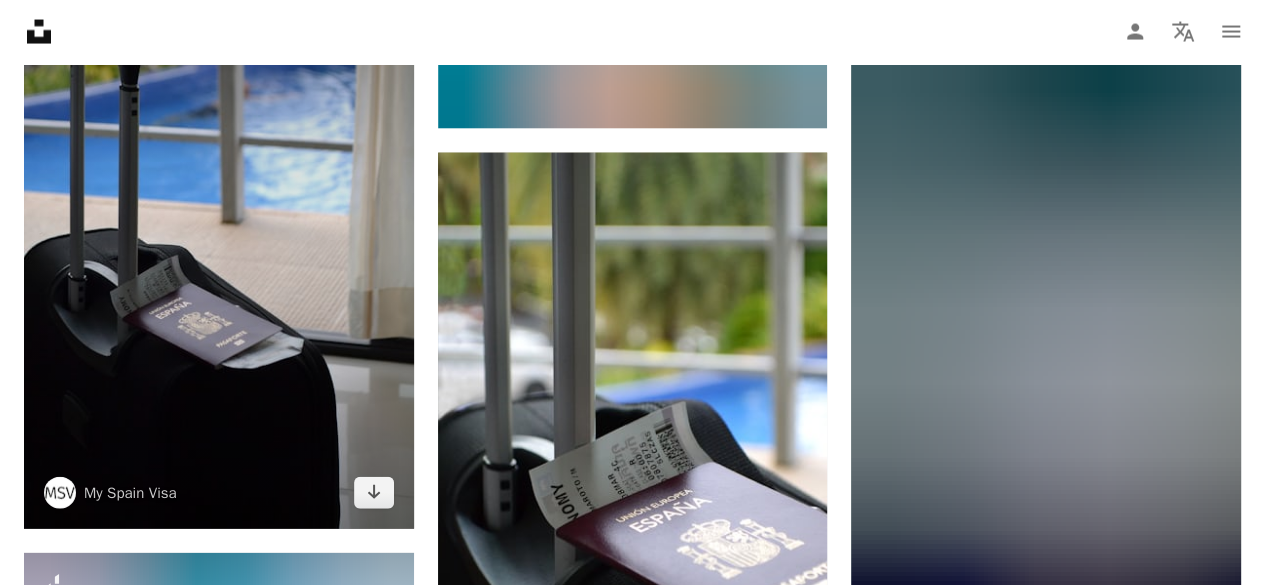 scroll, scrollTop: 2200, scrollLeft: 0, axis: vertical 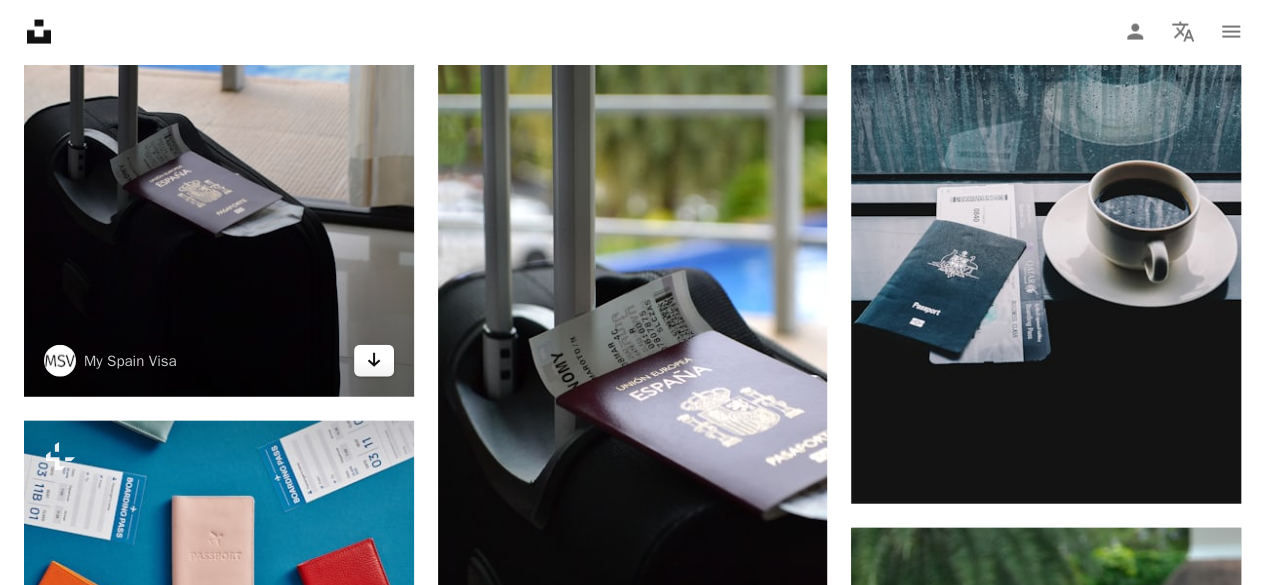click on "Arrow pointing down" at bounding box center [374, 361] 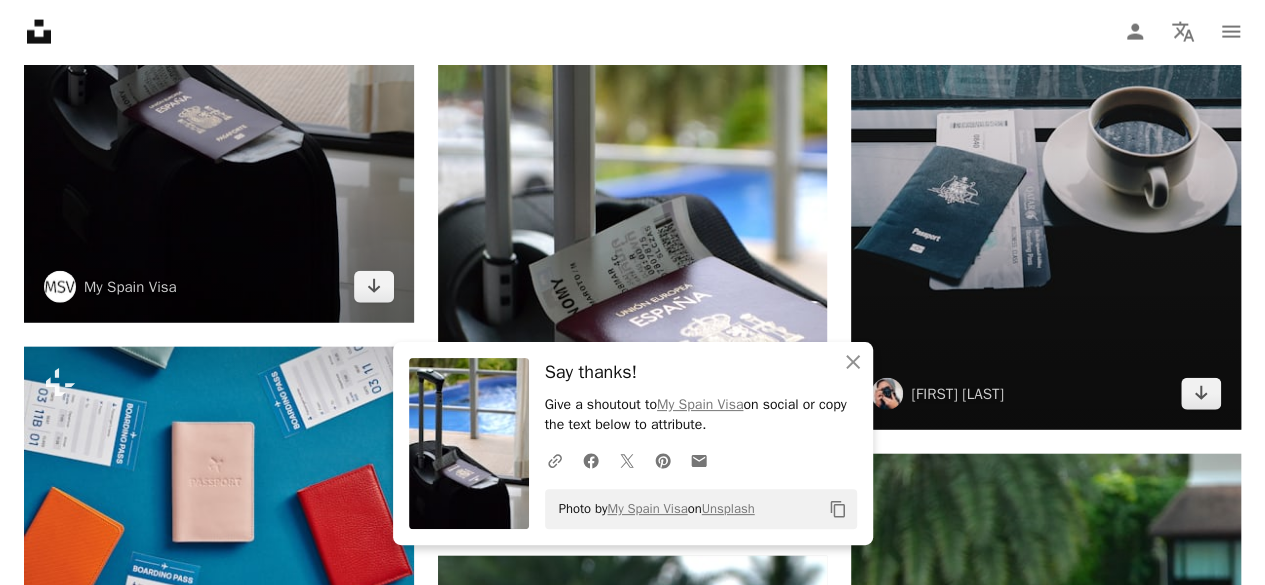 scroll, scrollTop: 2300, scrollLeft: 0, axis: vertical 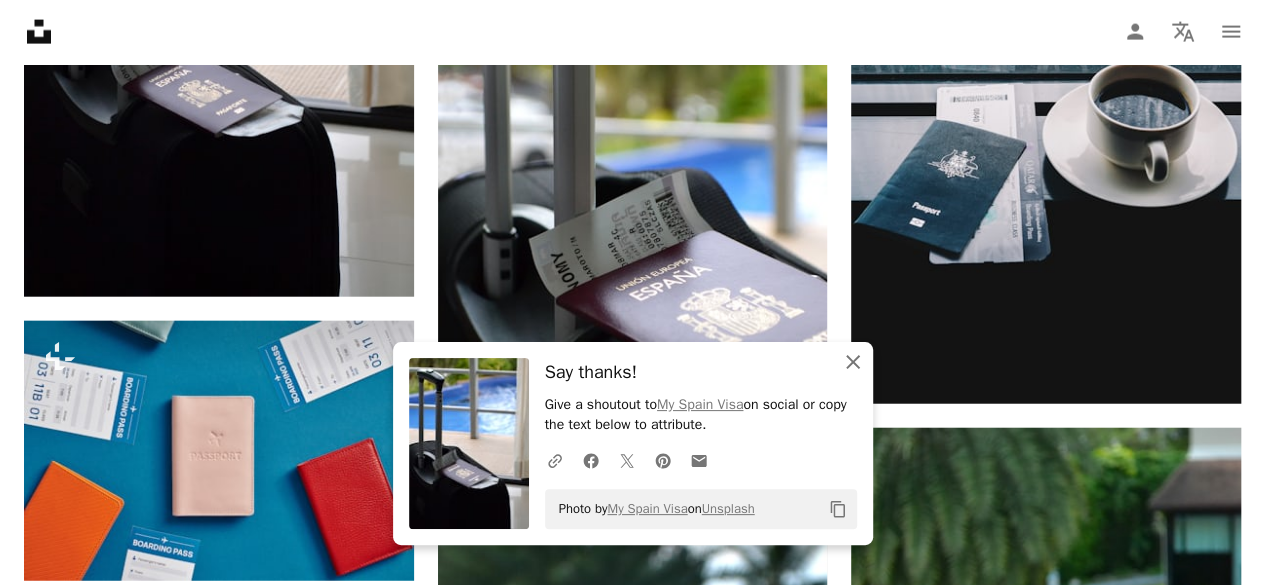 click 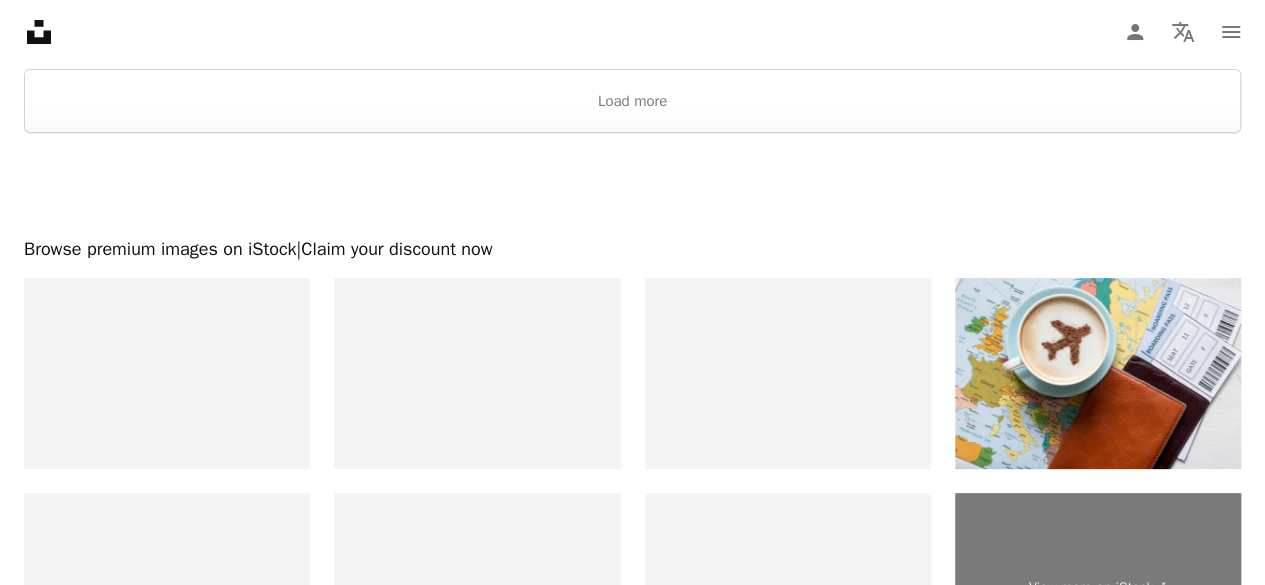 scroll, scrollTop: 4000, scrollLeft: 0, axis: vertical 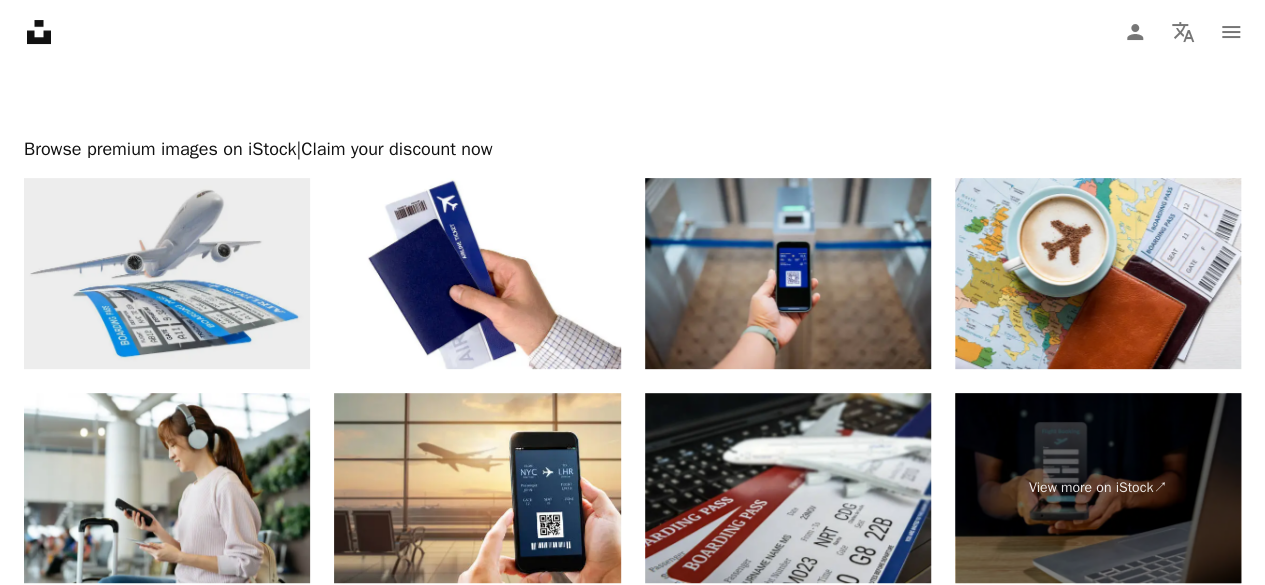 click at bounding box center [167, 273] 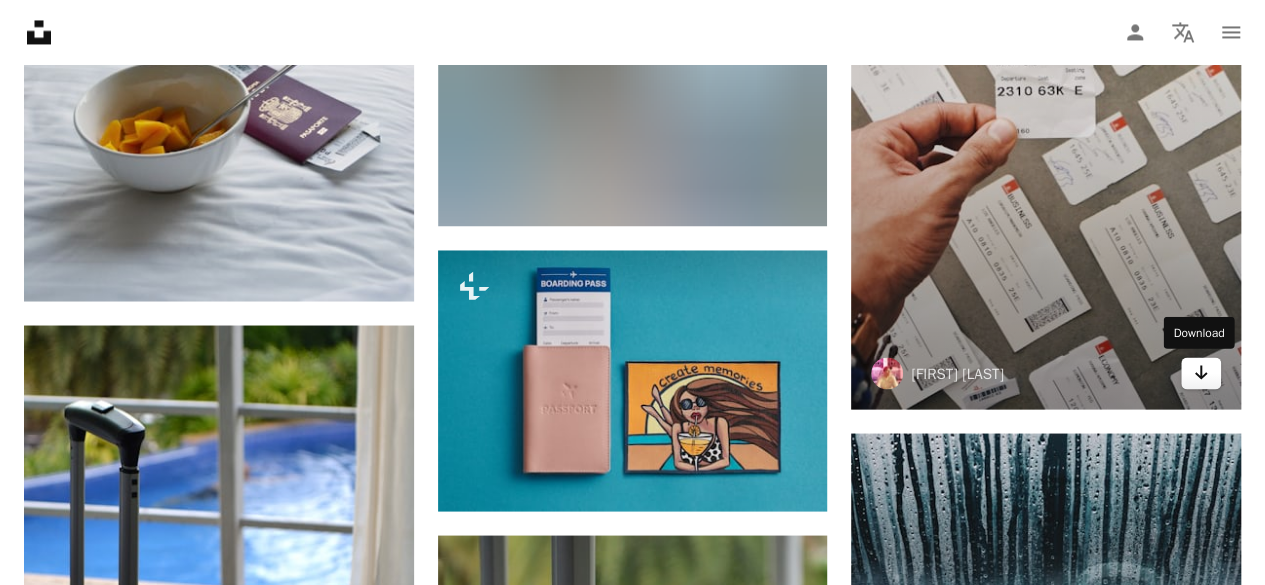 scroll, scrollTop: 1700, scrollLeft: 0, axis: vertical 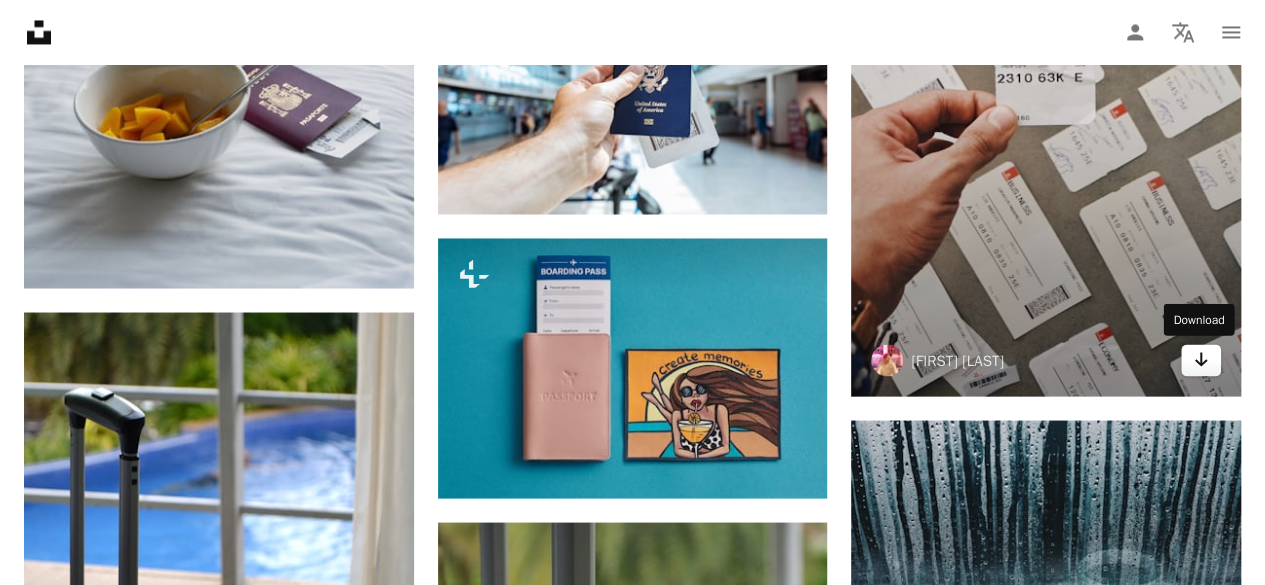 click on "Arrow pointing down" 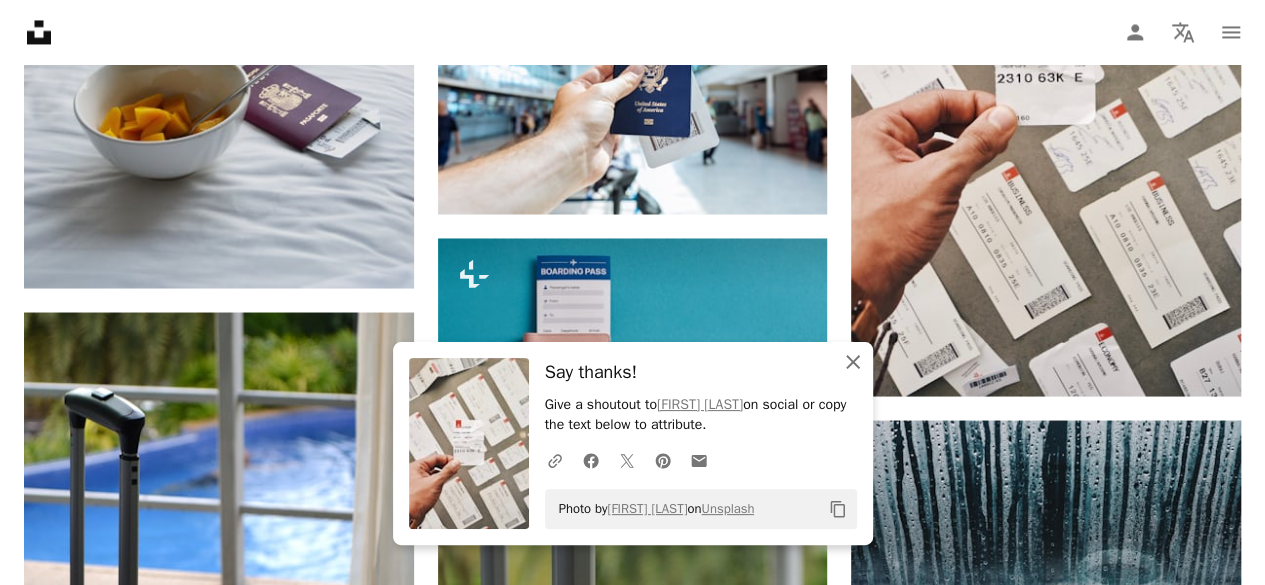 click on "An X shape" 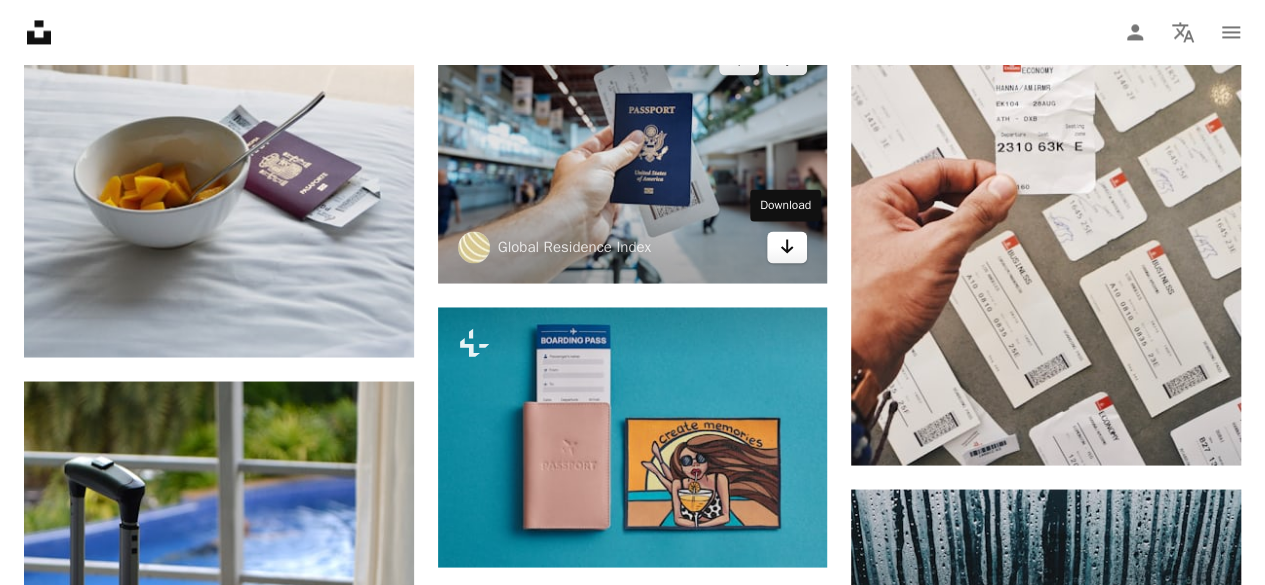 scroll, scrollTop: 1600, scrollLeft: 0, axis: vertical 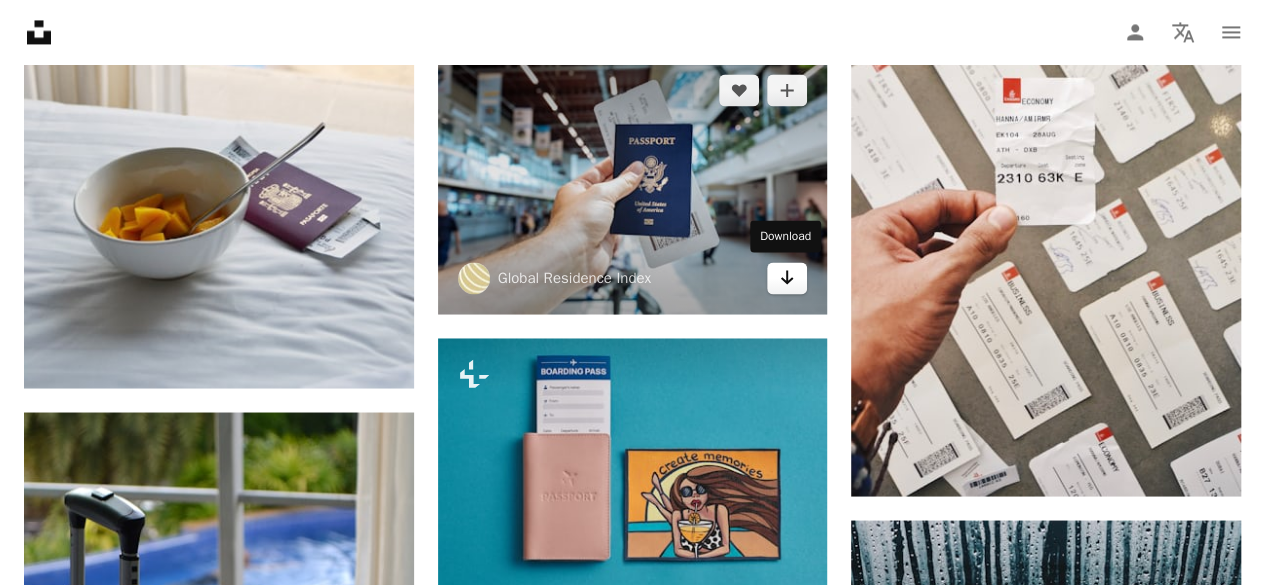 click 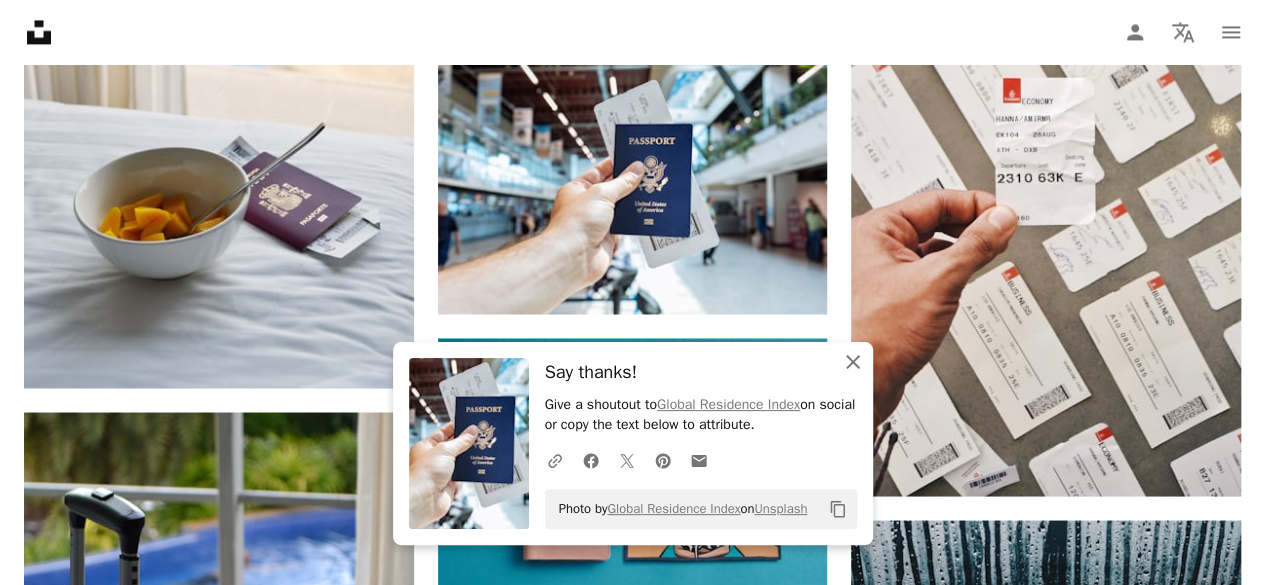 click on "An X shape" 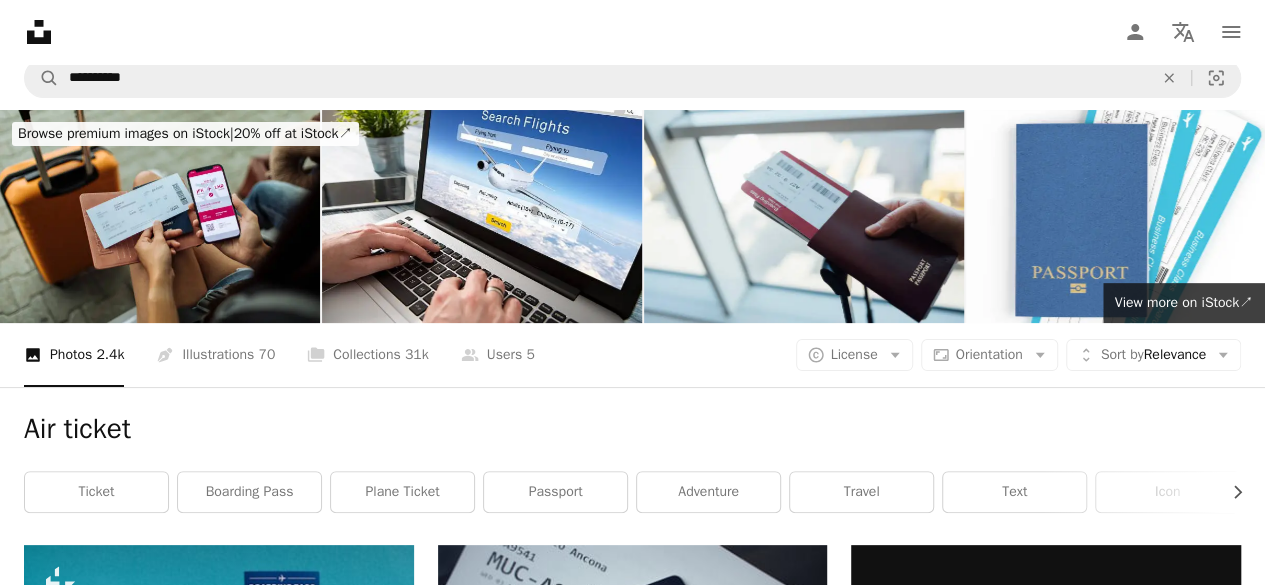 scroll, scrollTop: 0, scrollLeft: 0, axis: both 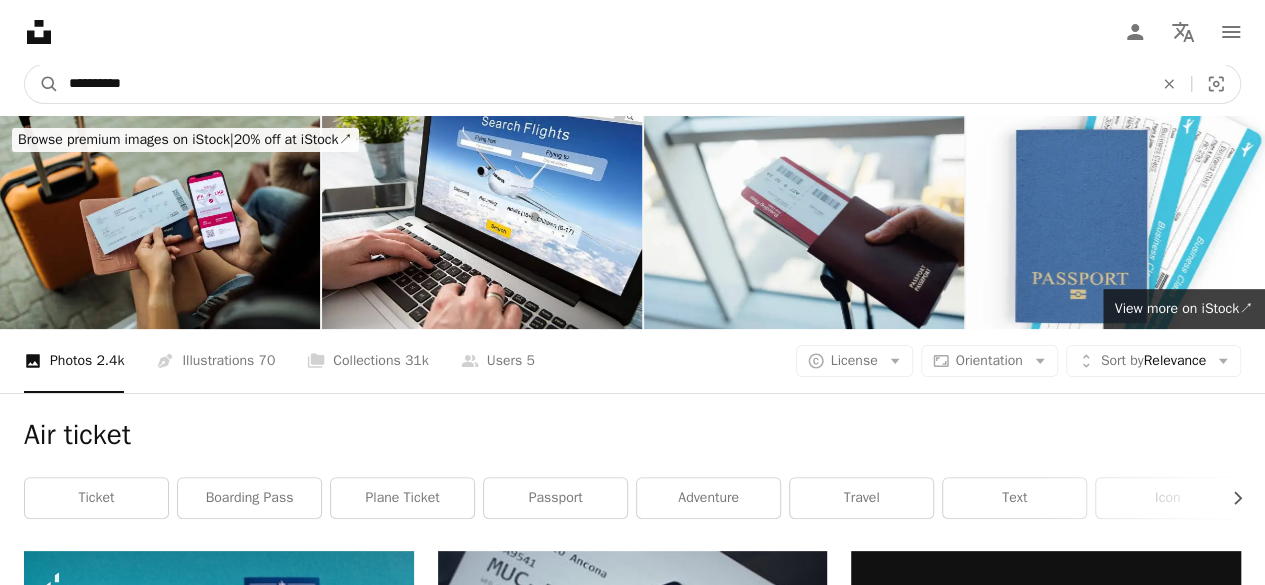 click on "**********" at bounding box center (603, 84) 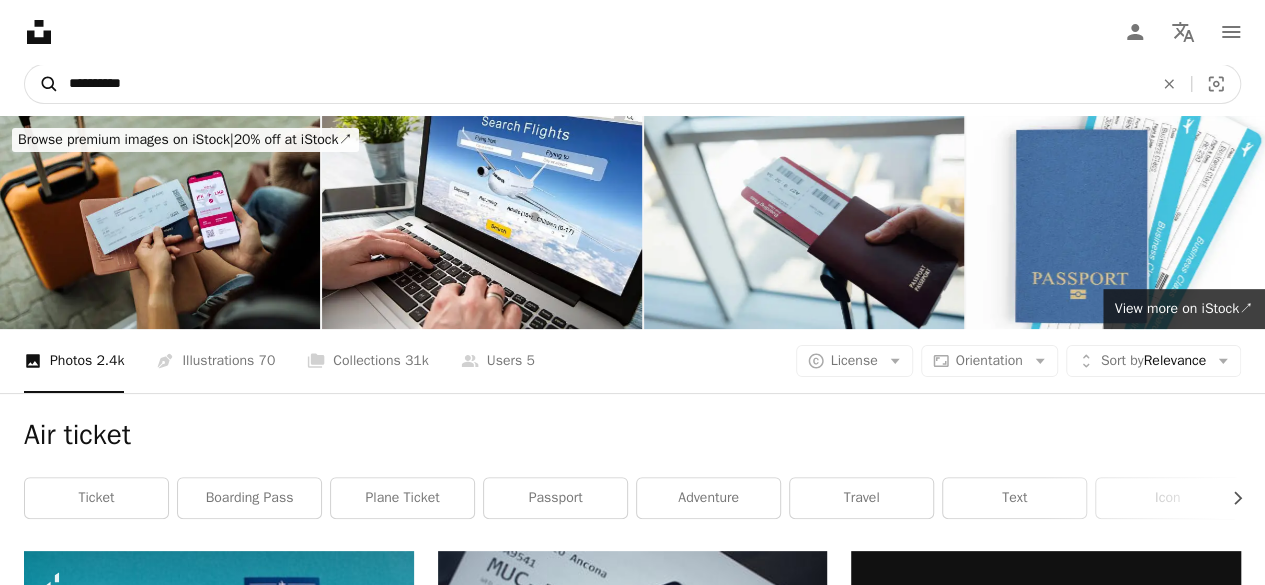 drag, startPoint x: 177, startPoint y: 90, endPoint x: 38, endPoint y: 92, distance: 139.01439 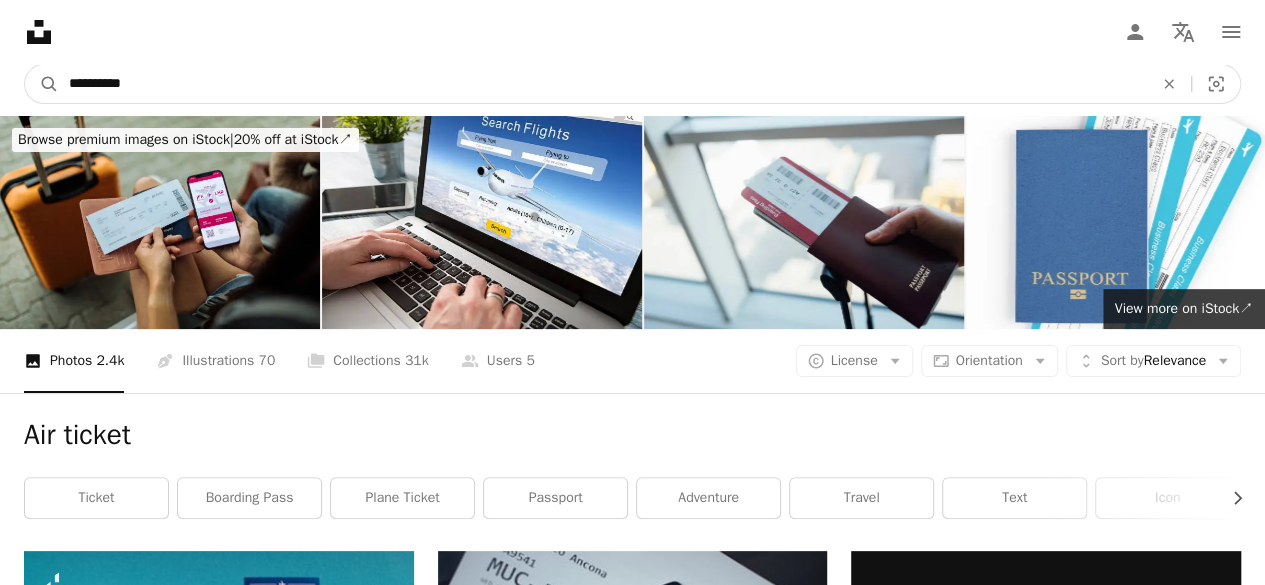 paste 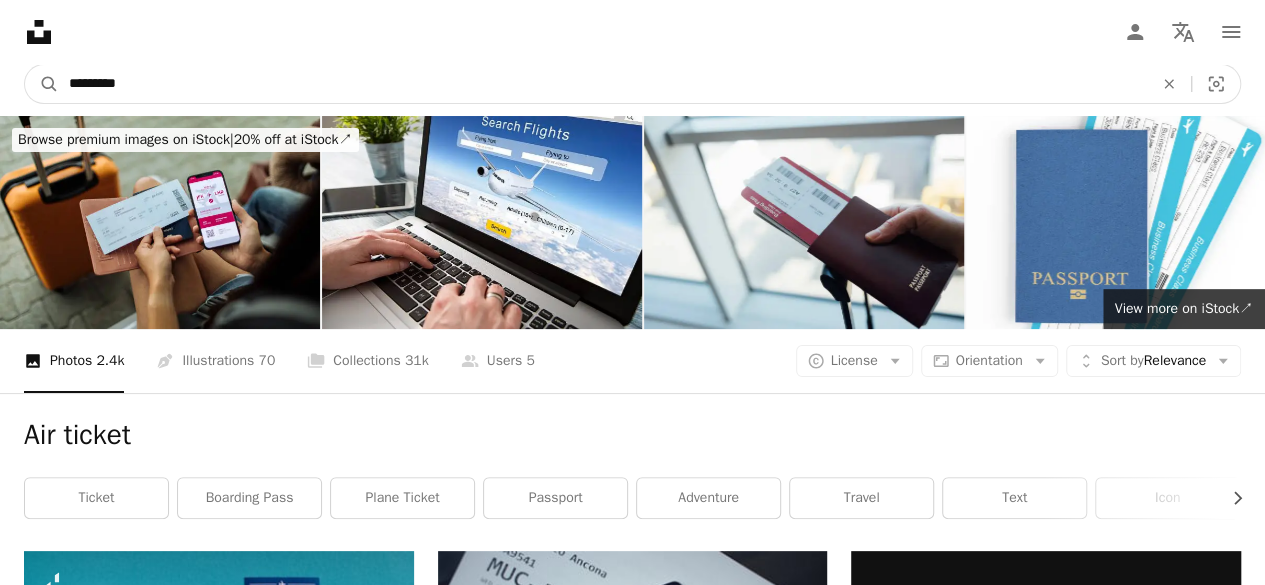 type on "*********" 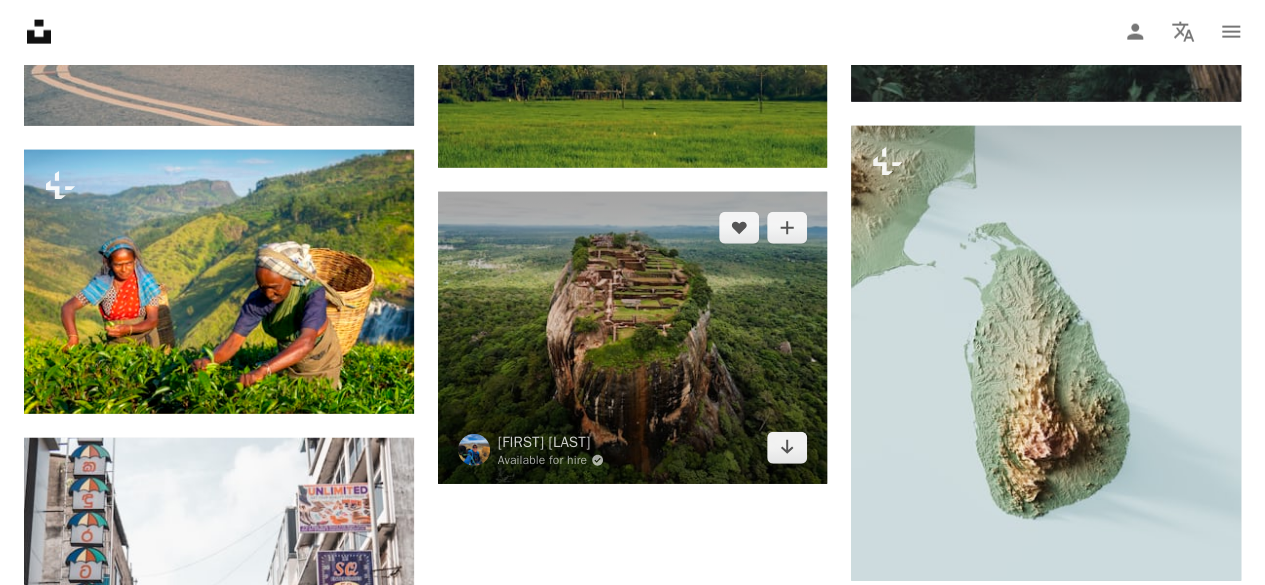 scroll, scrollTop: 2400, scrollLeft: 0, axis: vertical 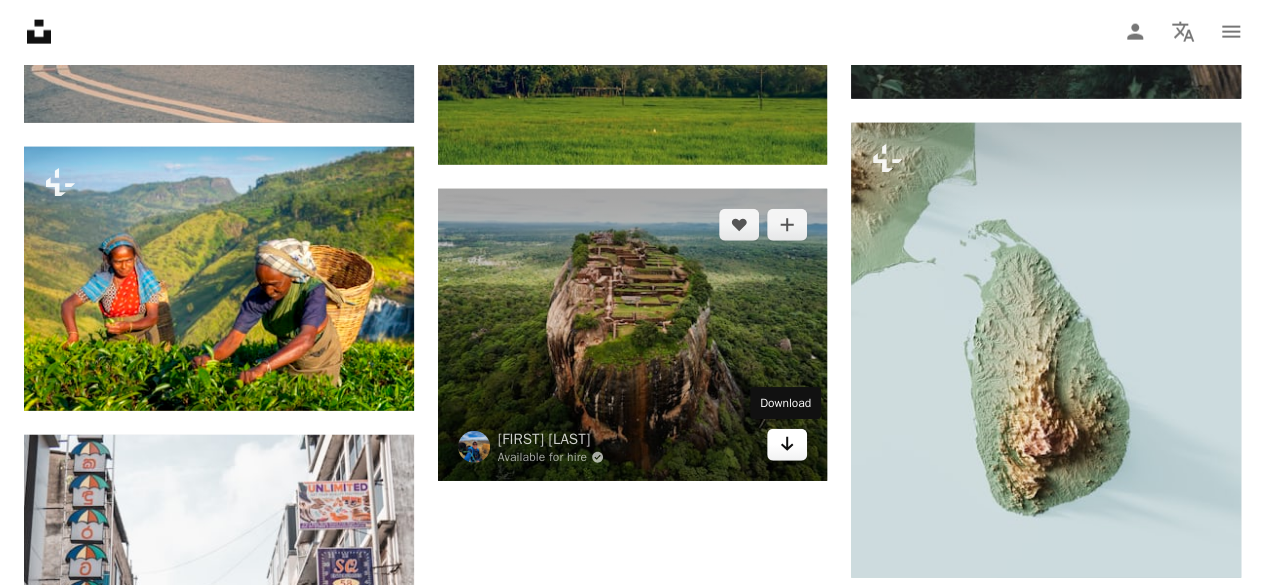 click on "Arrow pointing down" 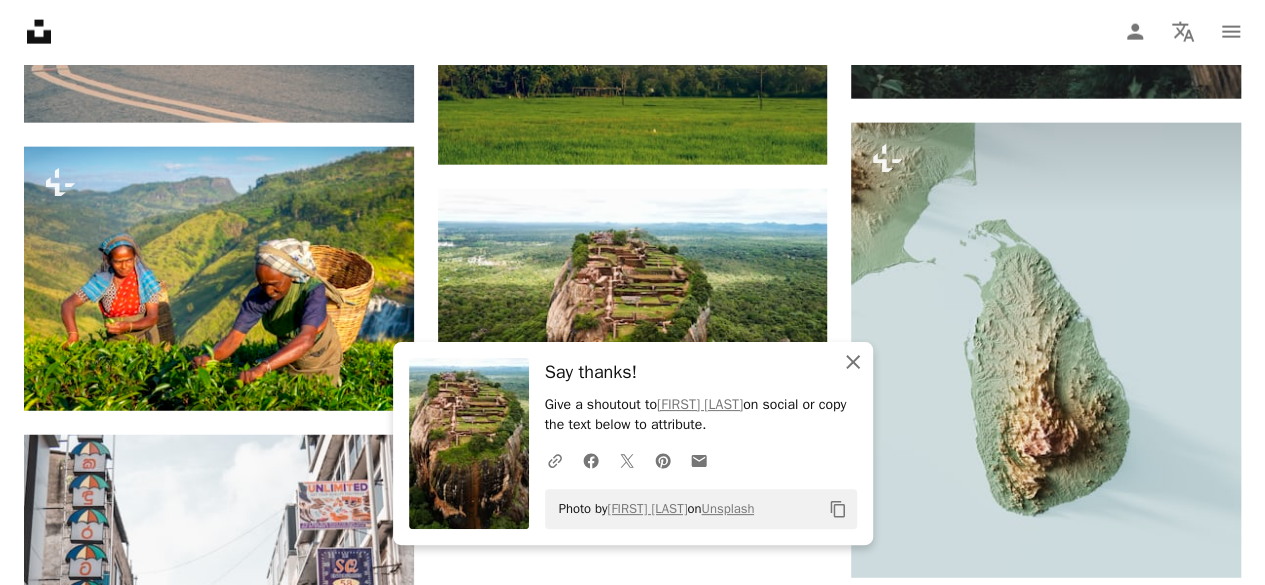 click 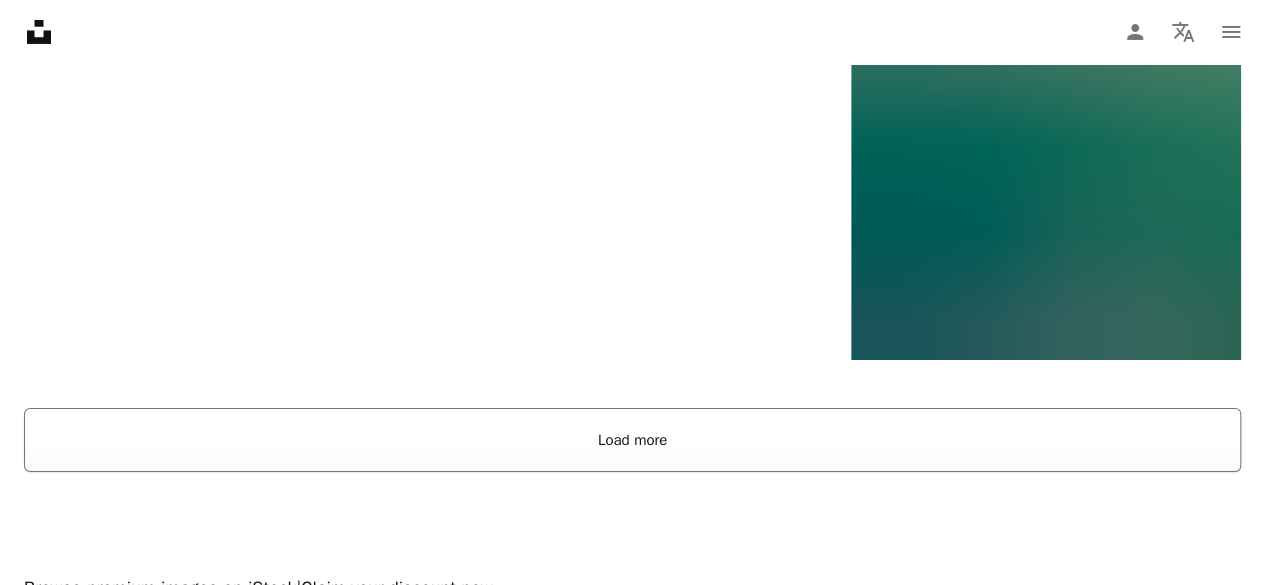 scroll, scrollTop: 3700, scrollLeft: 0, axis: vertical 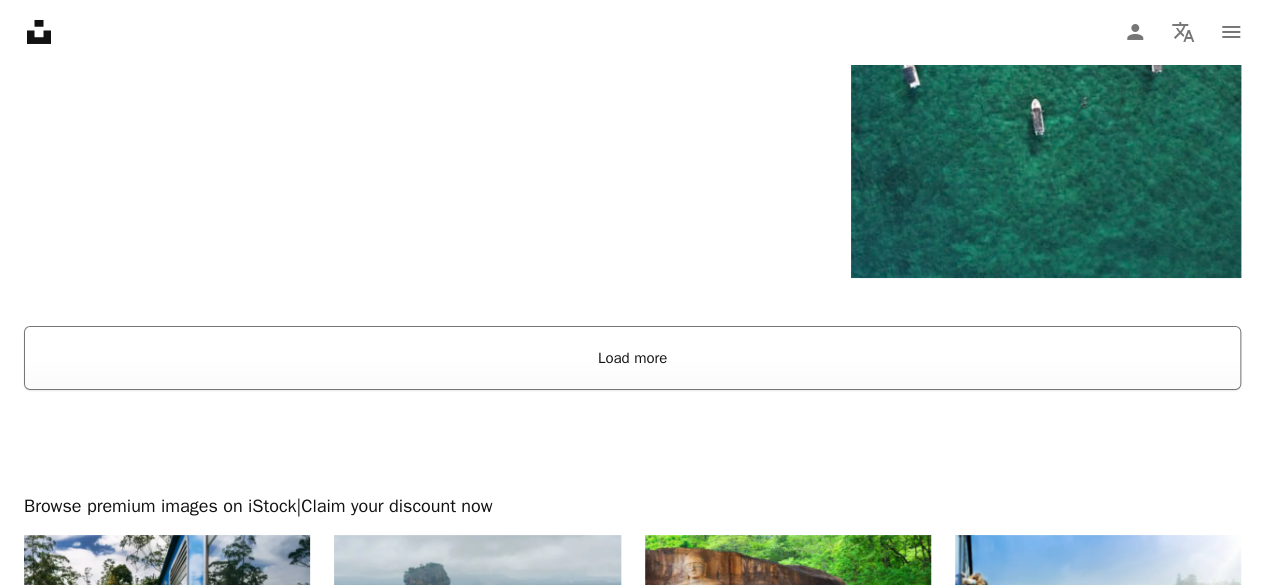 click on "Load more" at bounding box center (632, 358) 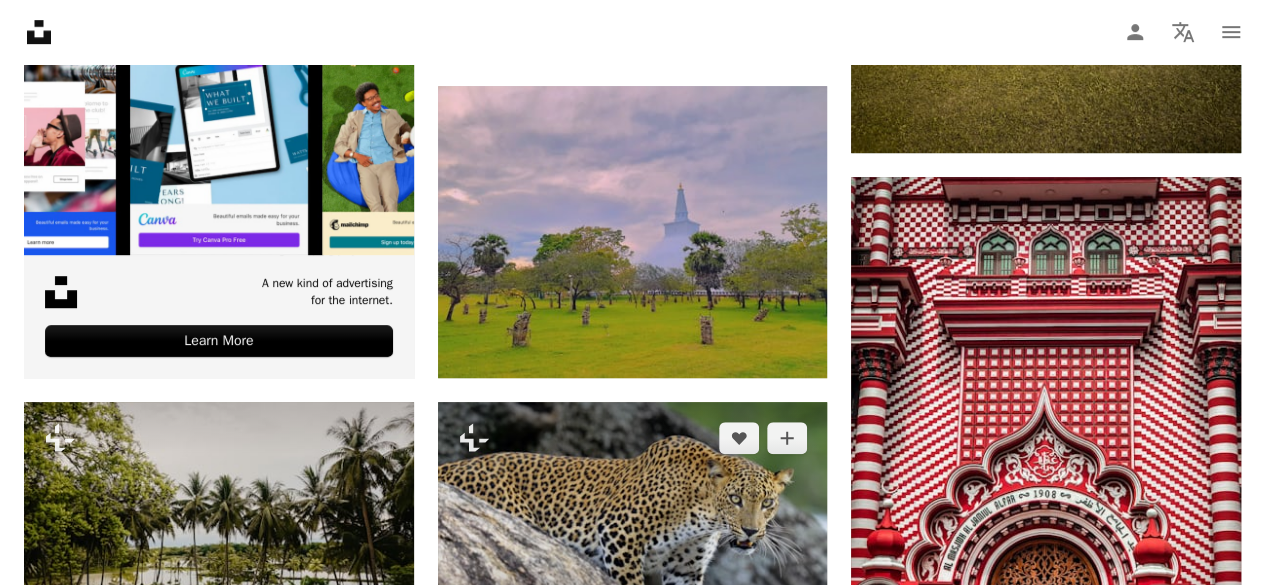 scroll, scrollTop: 4400, scrollLeft: 0, axis: vertical 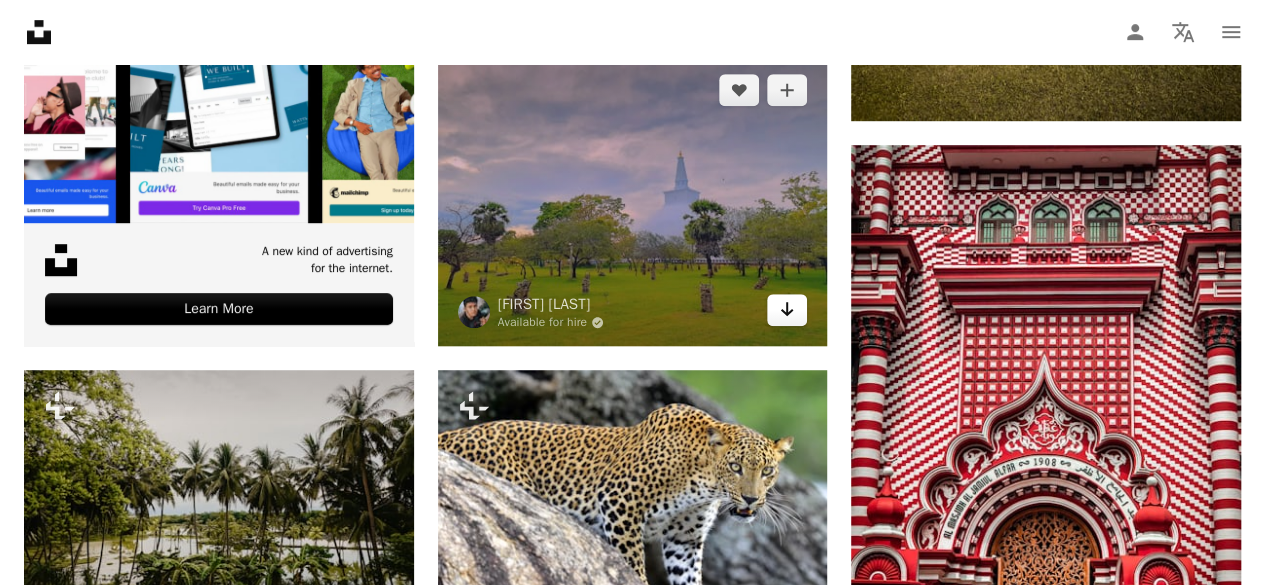 click on "Arrow pointing down" 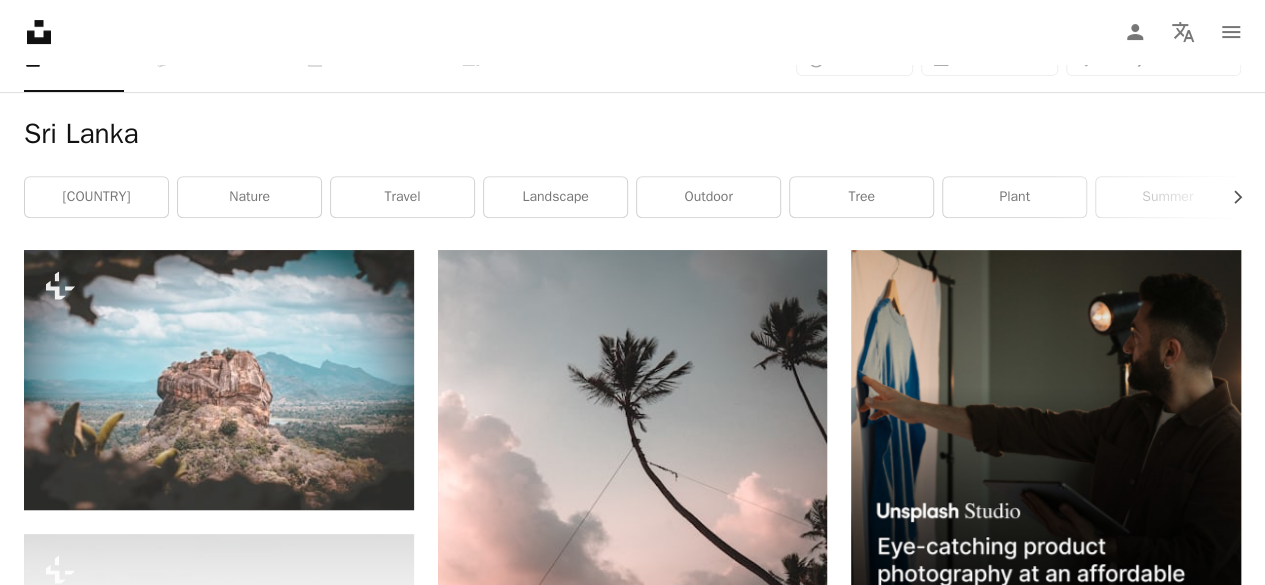 scroll, scrollTop: 0, scrollLeft: 0, axis: both 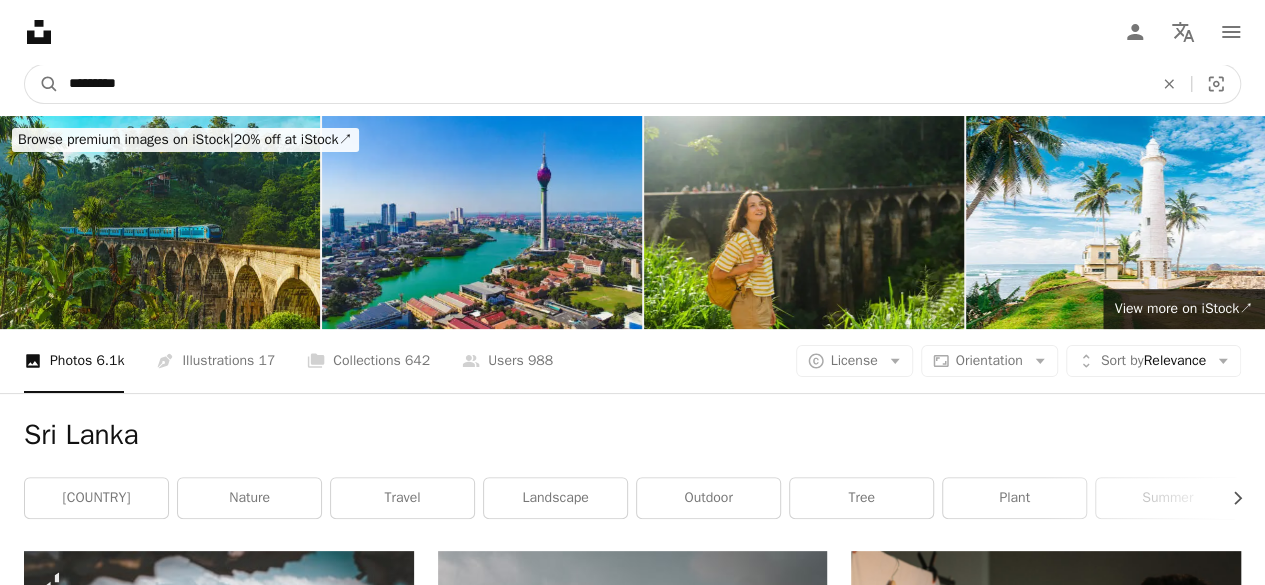 click on "*********" at bounding box center [603, 84] 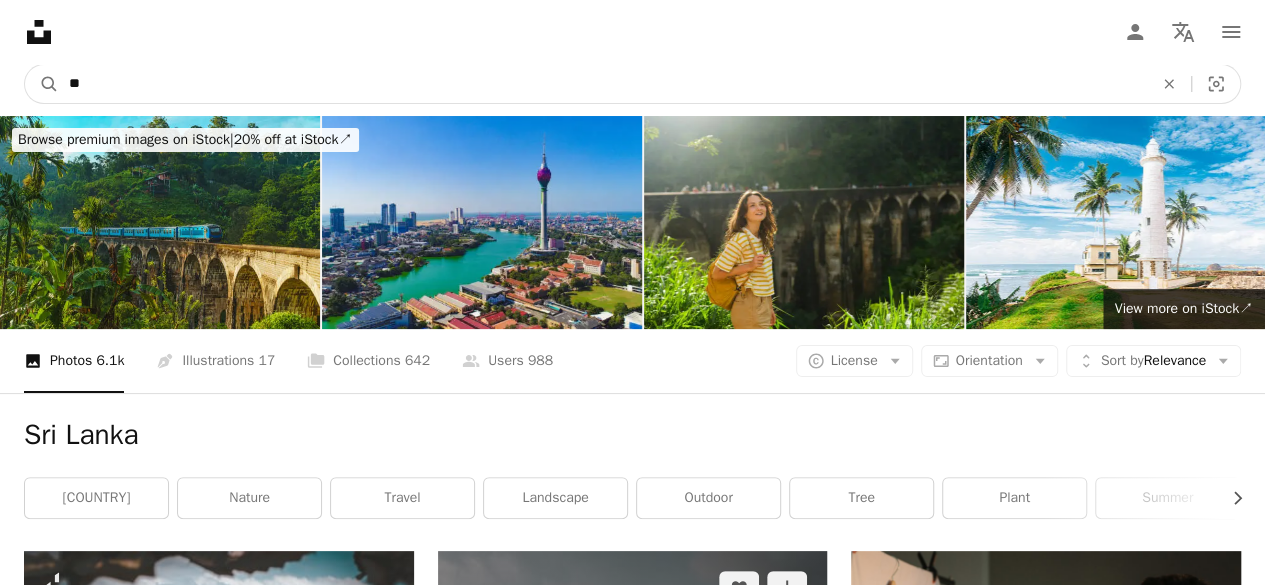 type on "*" 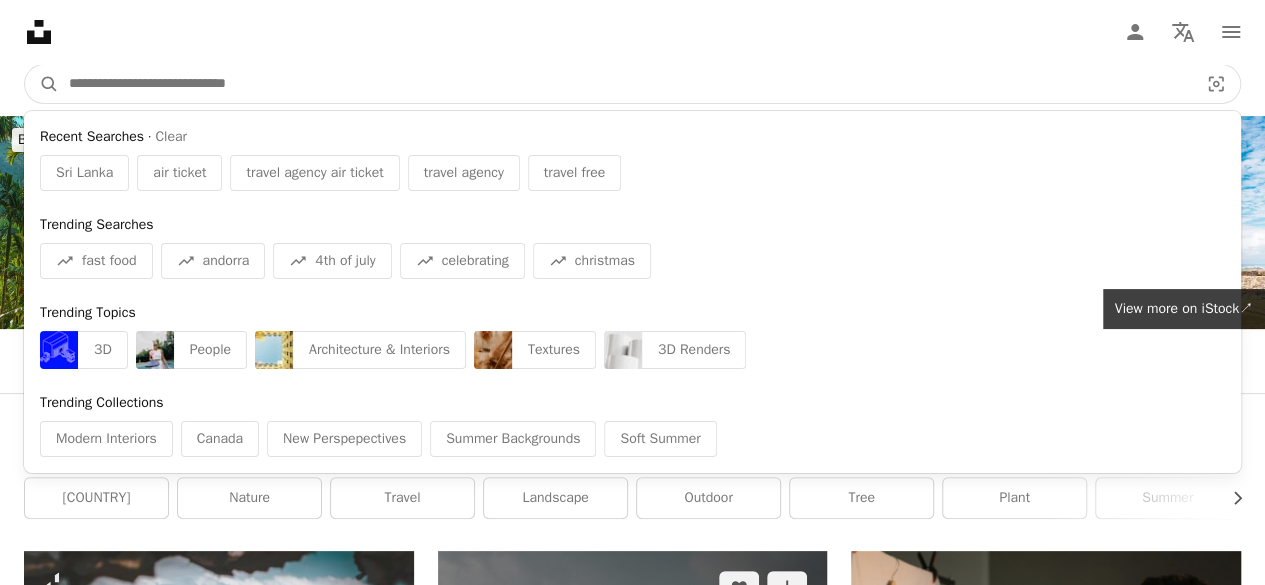 paste on "********" 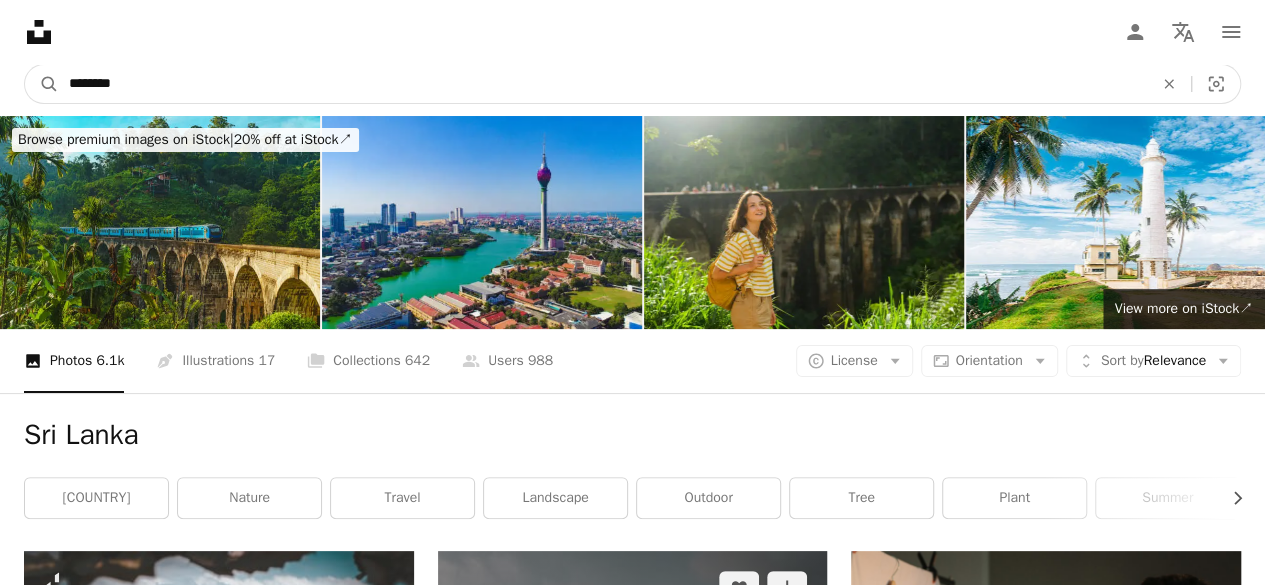 type on "********" 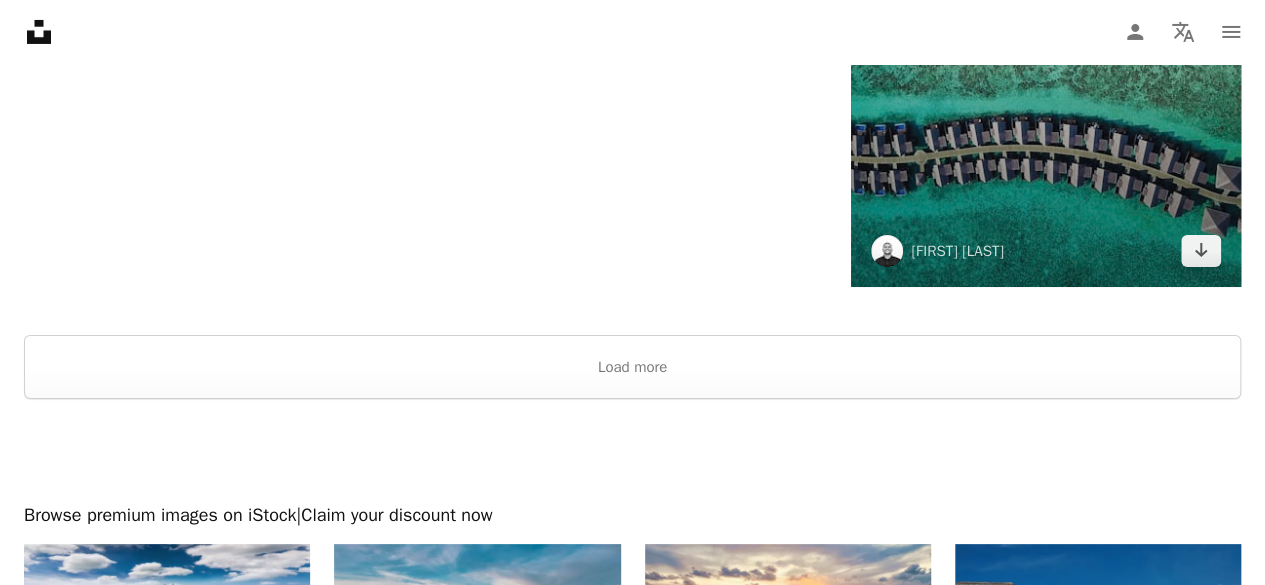 scroll, scrollTop: 3600, scrollLeft: 0, axis: vertical 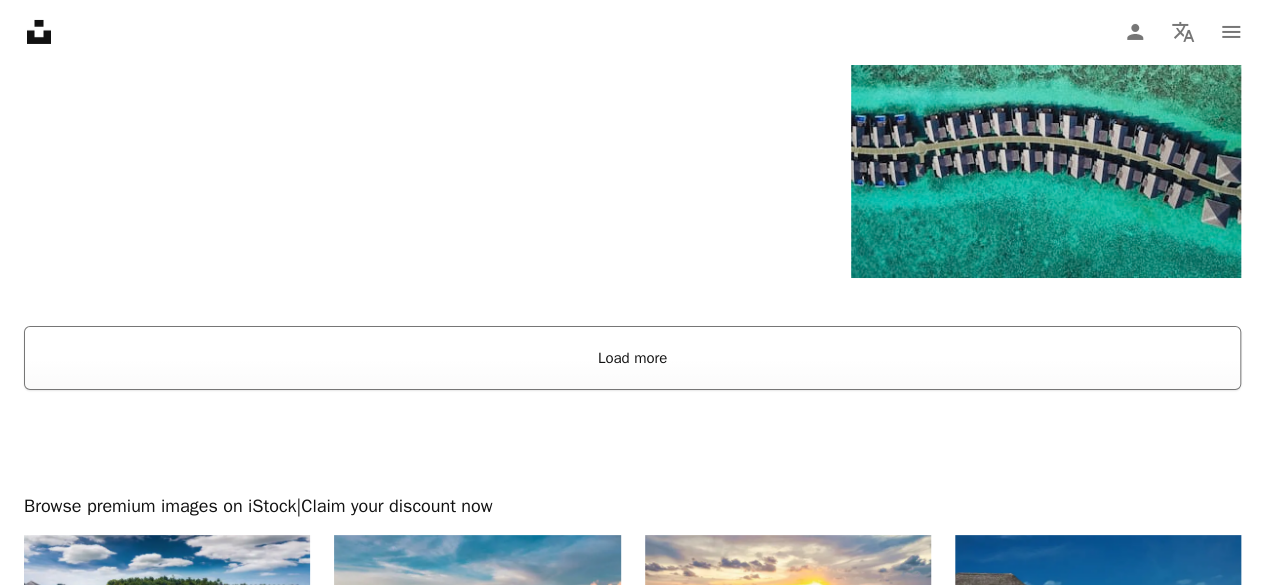 click on "Load more" at bounding box center [632, 358] 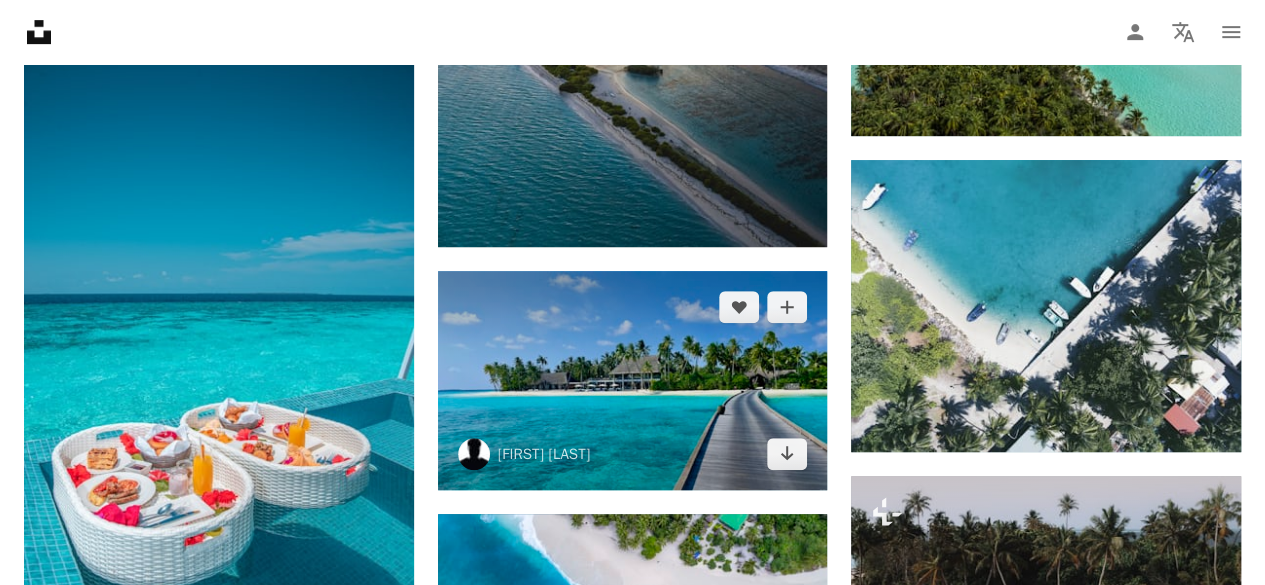 scroll, scrollTop: 4400, scrollLeft: 0, axis: vertical 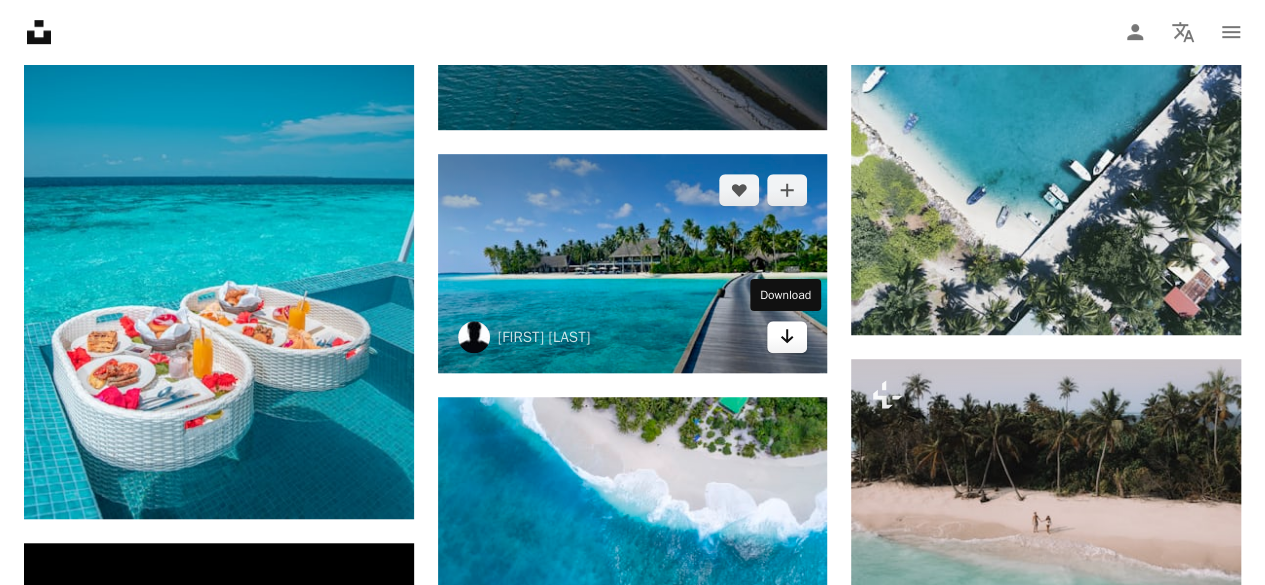 click on "Arrow pointing down" 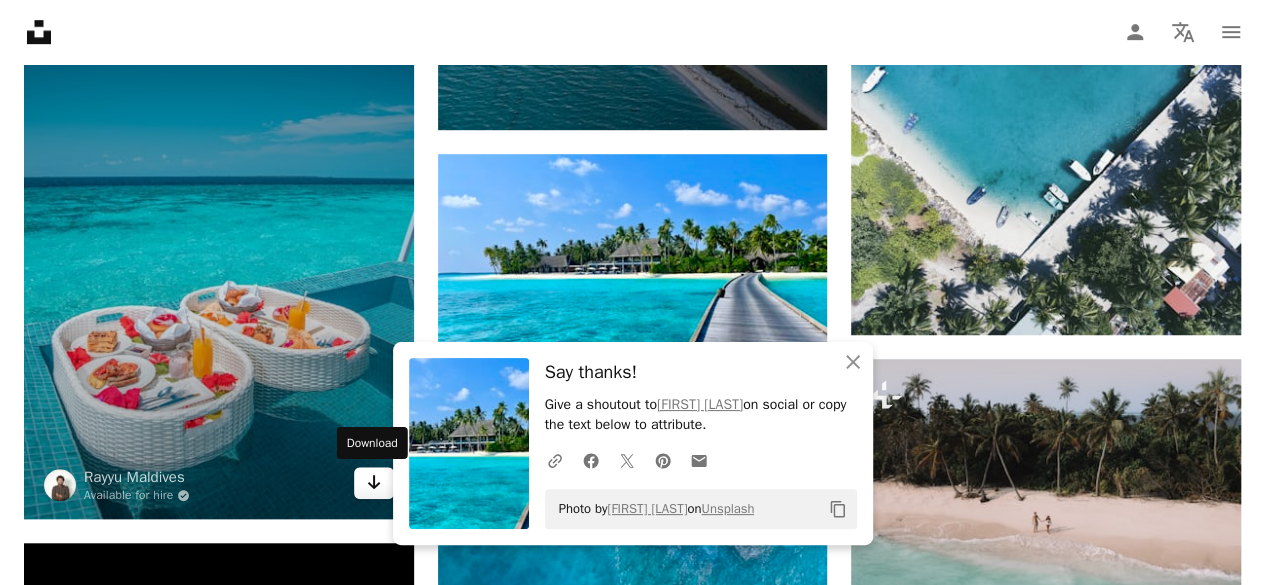 click on "Arrow pointing down" at bounding box center [374, 483] 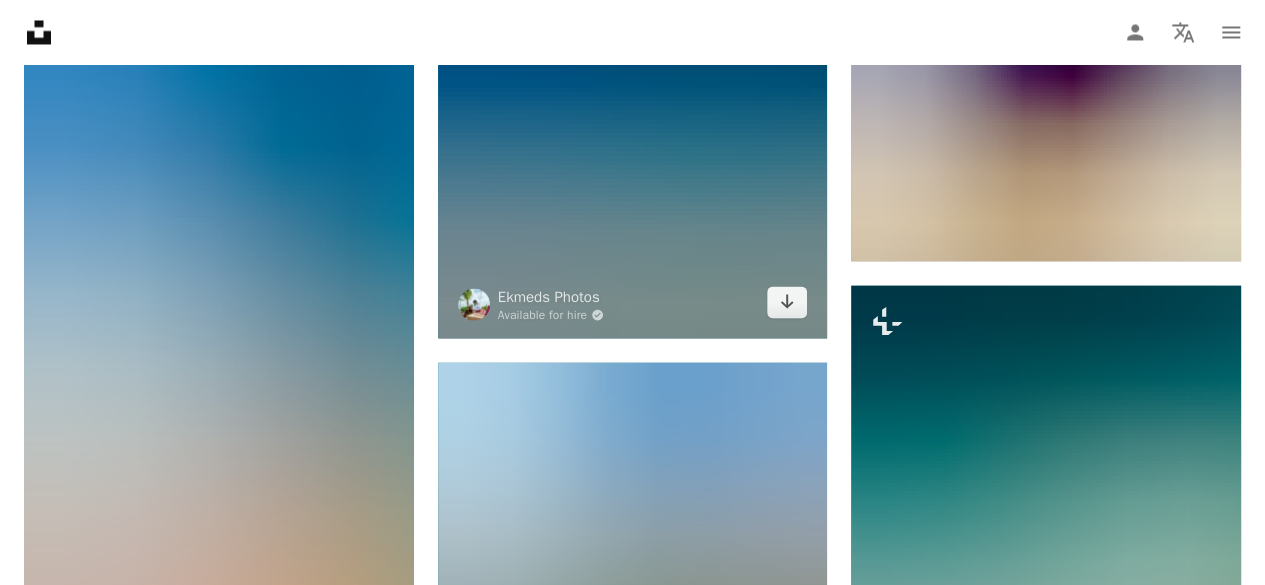 scroll, scrollTop: 1800, scrollLeft: 0, axis: vertical 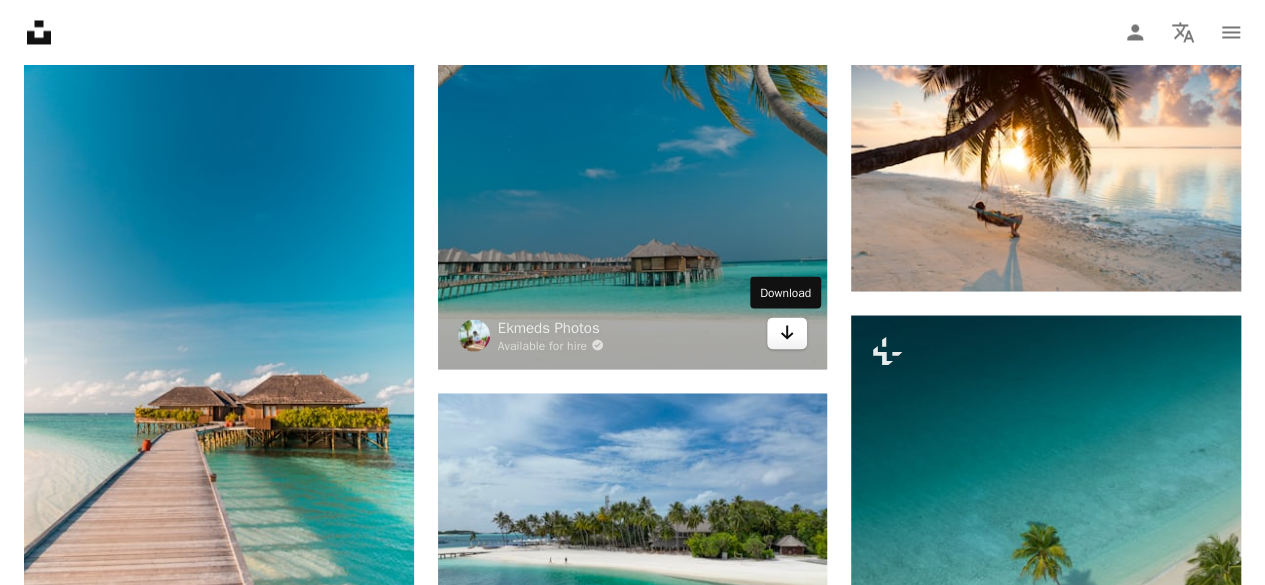 click on "Arrow pointing down" at bounding box center (787, 333) 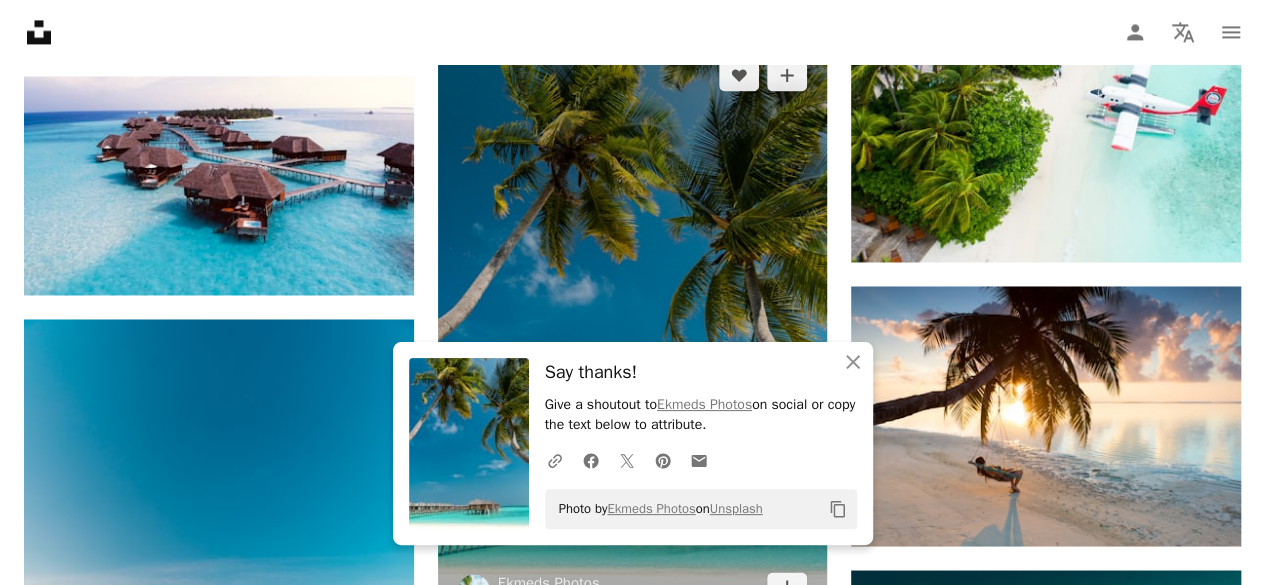 scroll, scrollTop: 1500, scrollLeft: 0, axis: vertical 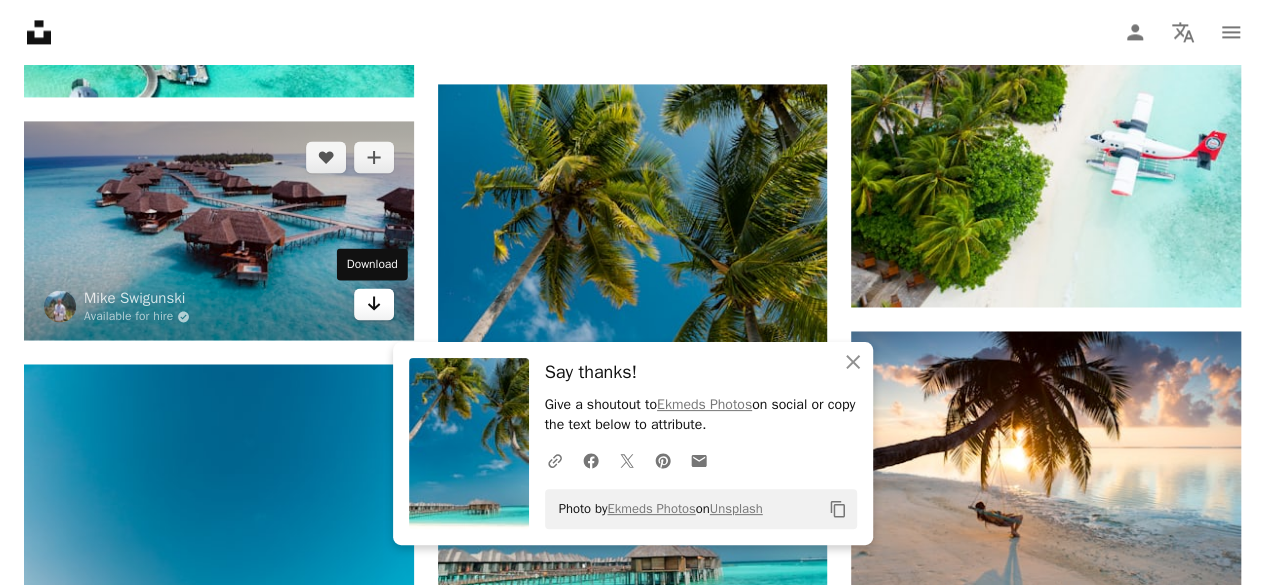 click on "Arrow pointing down" 